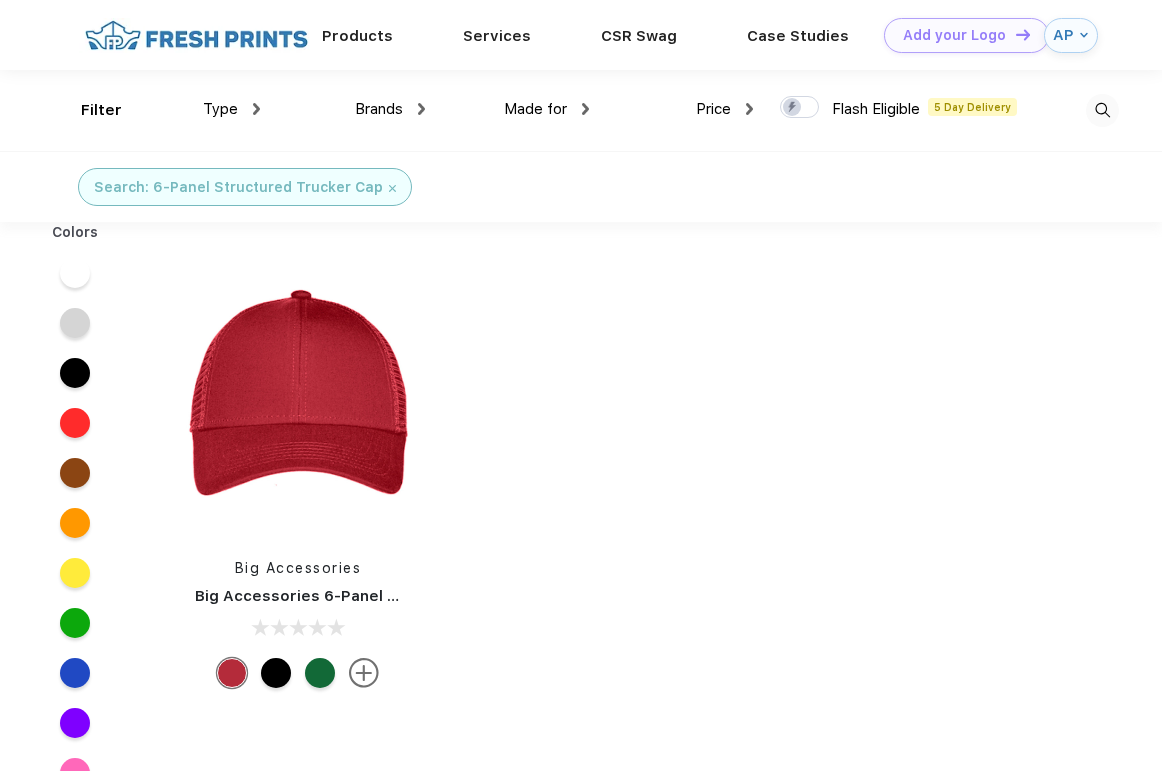 scroll, scrollTop: 0, scrollLeft: 0, axis: both 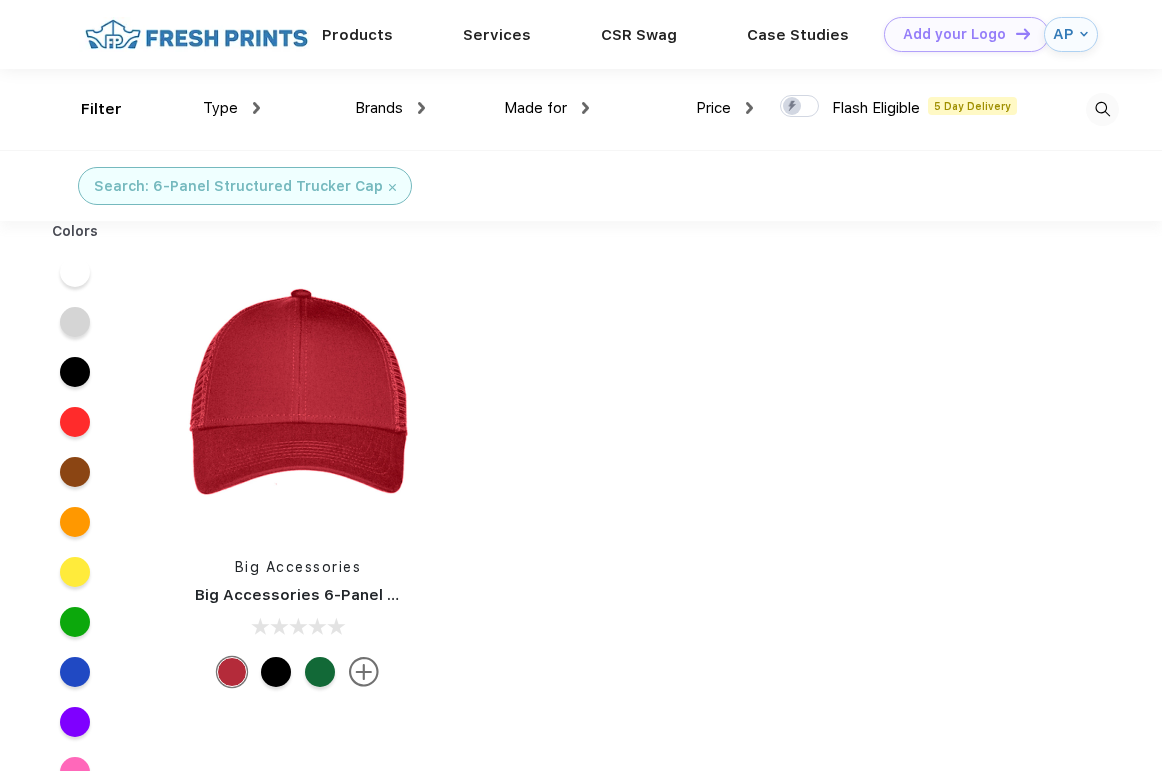 click at bounding box center [392, 187] 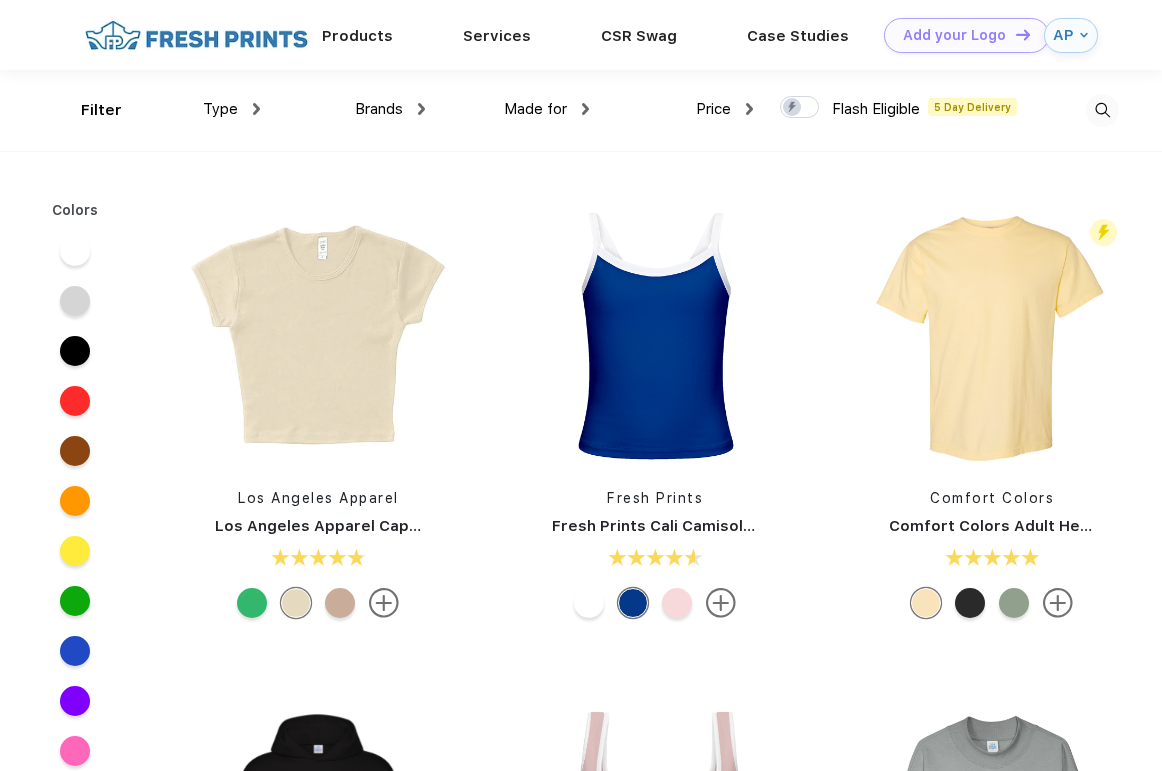 click at bounding box center (1102, 110) 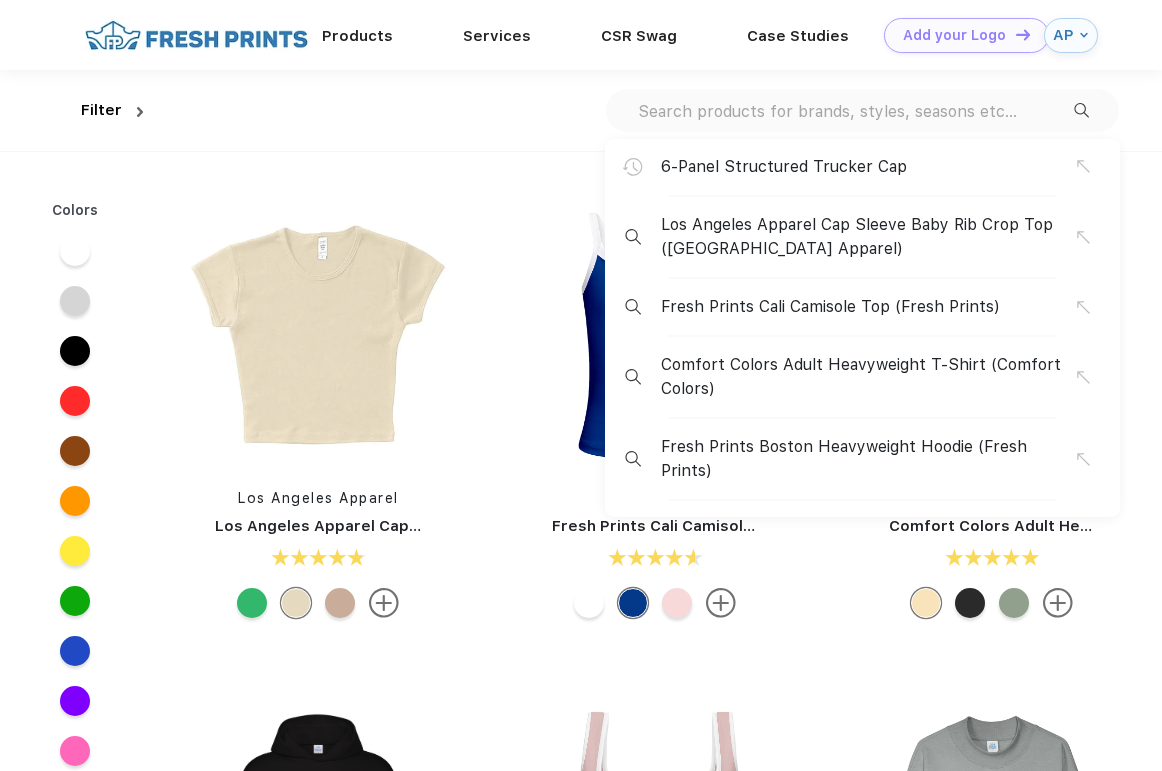 click on "6-Panel Structured Trucker Cap Los Angeles Apparel Cap Sleeve Baby Rib Crop Top (Los Angeles Apparel) Fresh Prints Cali Camisole Top (Fresh Prints) Comfort Colors Adult Heavyweight T-Shirt (Comfort Colors) Fresh Prints Boston Heavyweight Hoodie (Fresh Prints)" at bounding box center (862, 110) 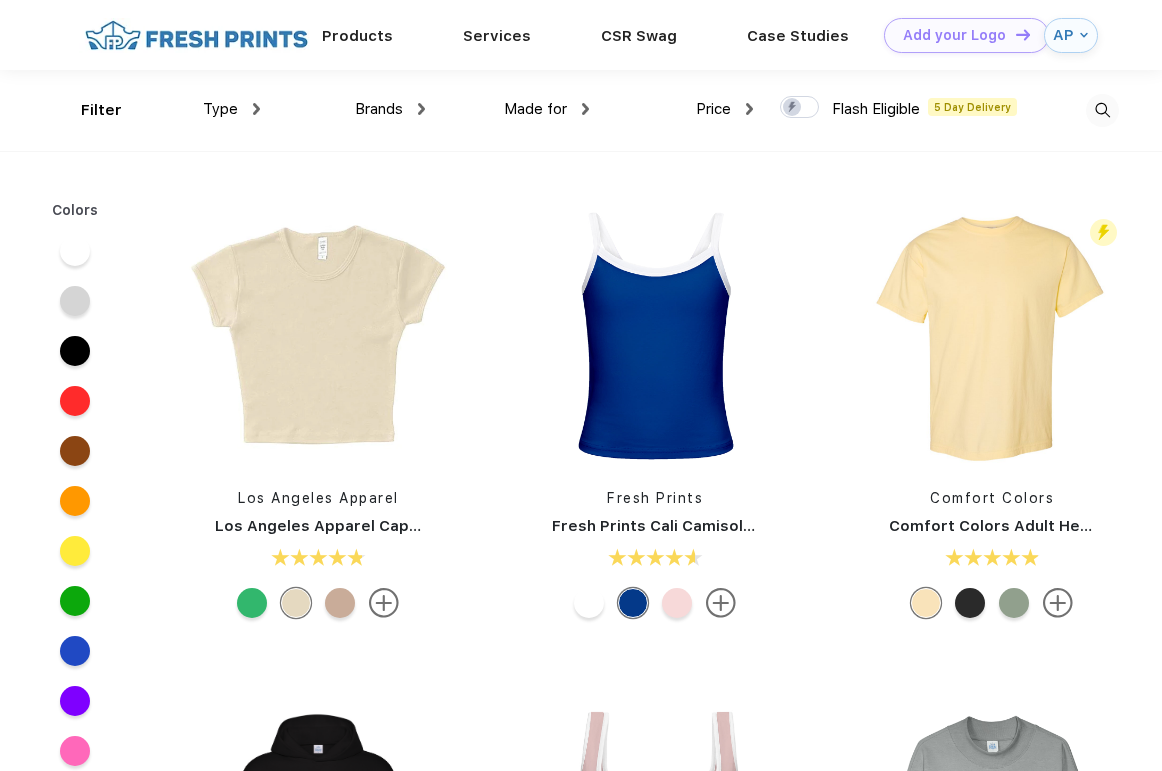 click at bounding box center [1037, 110] 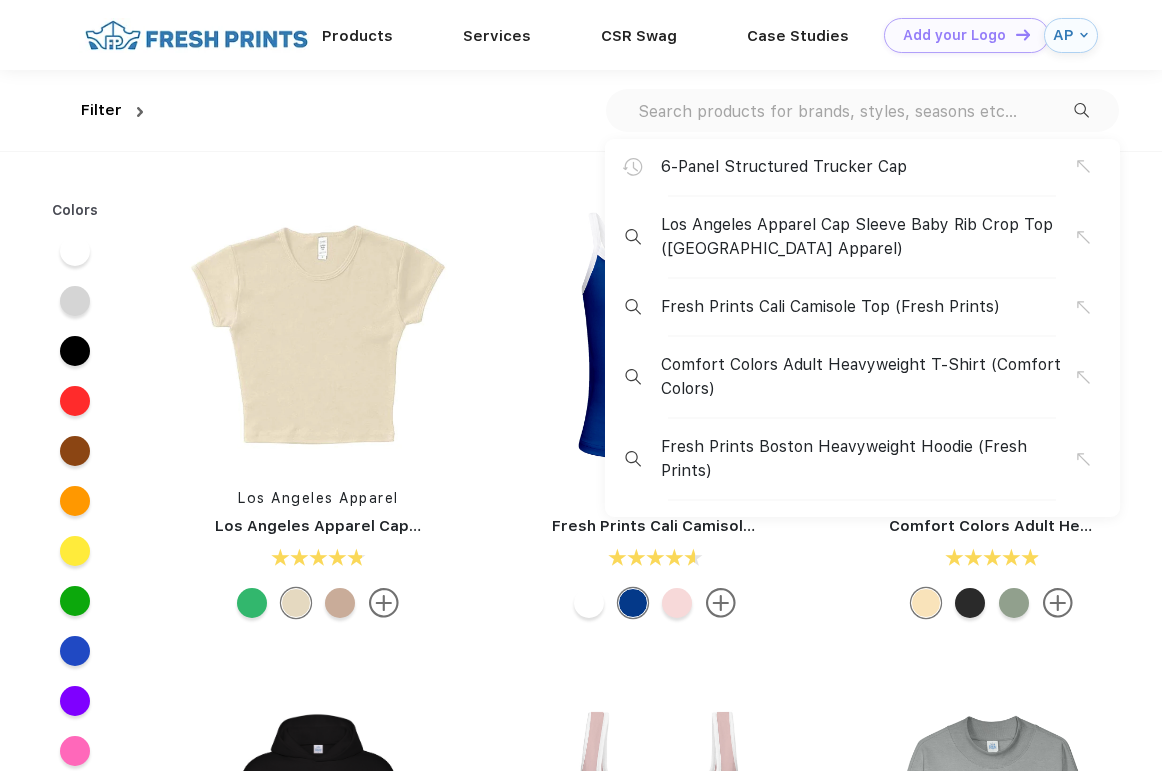 click at bounding box center [855, 111] 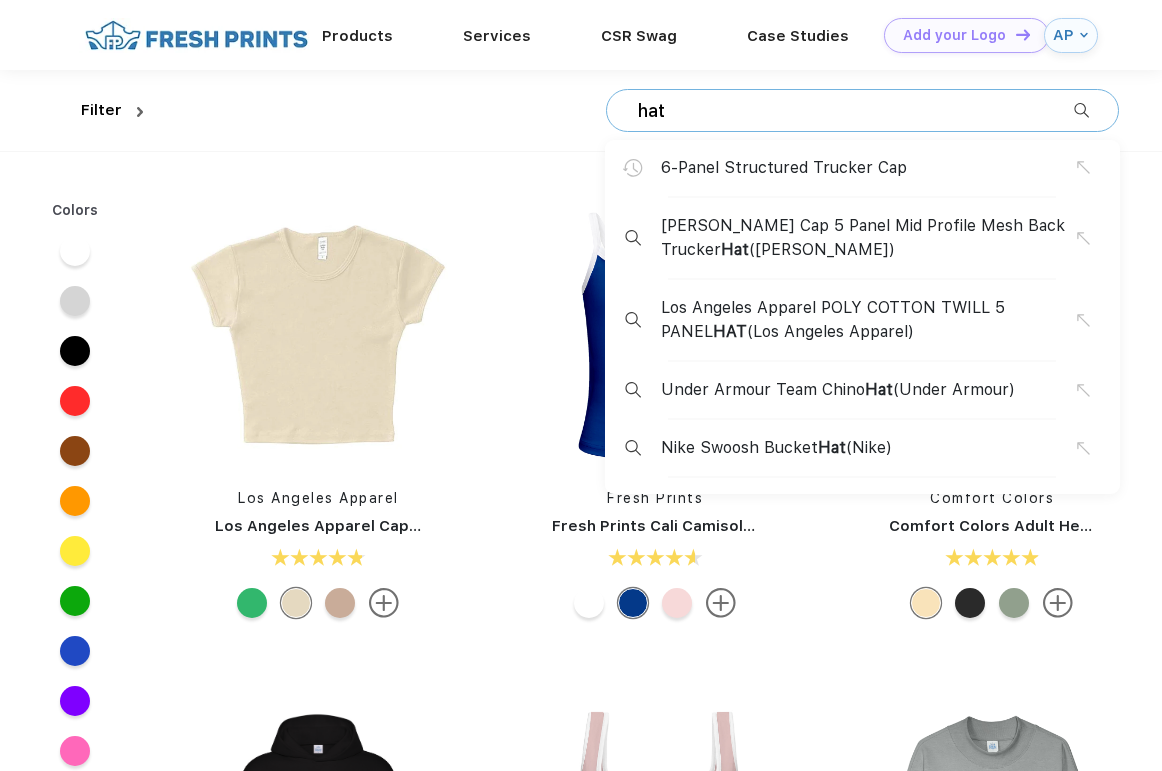 type on "hat" 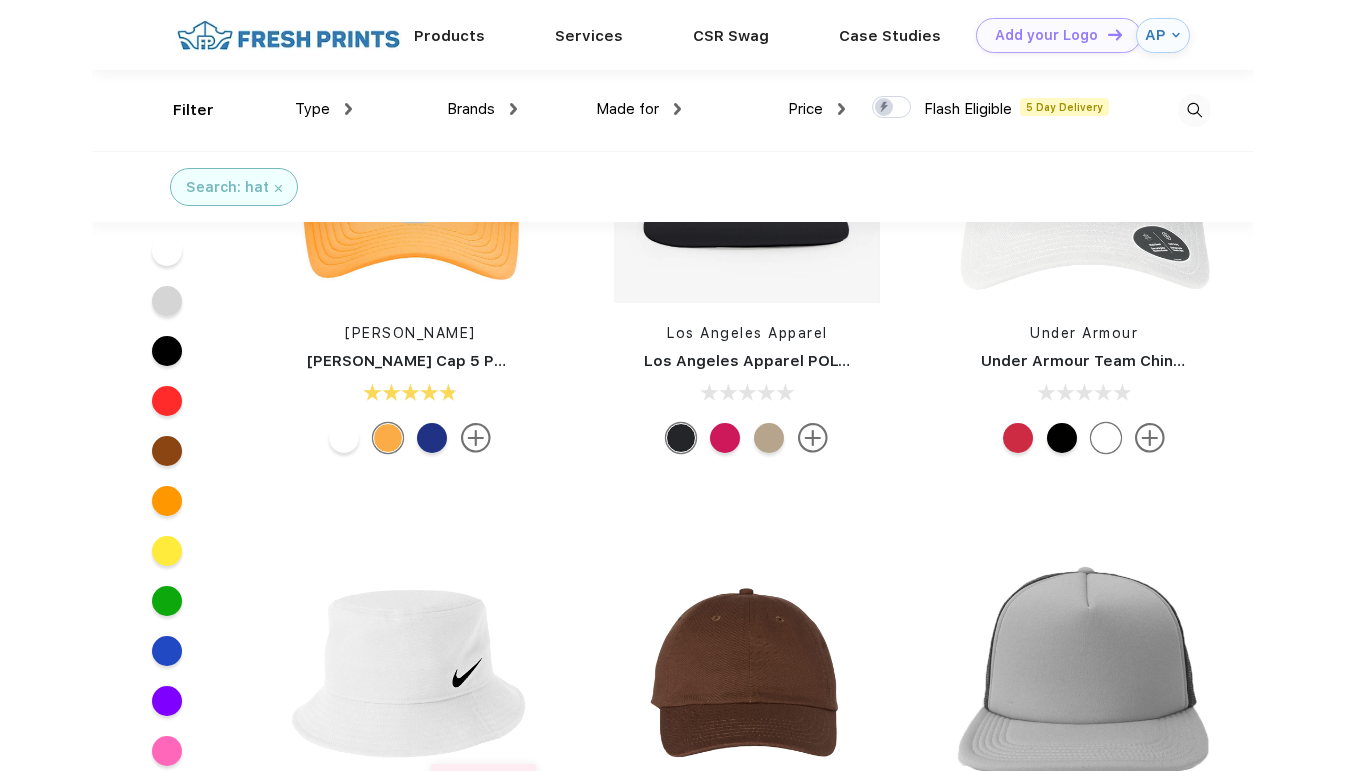 scroll, scrollTop: 0, scrollLeft: 0, axis: both 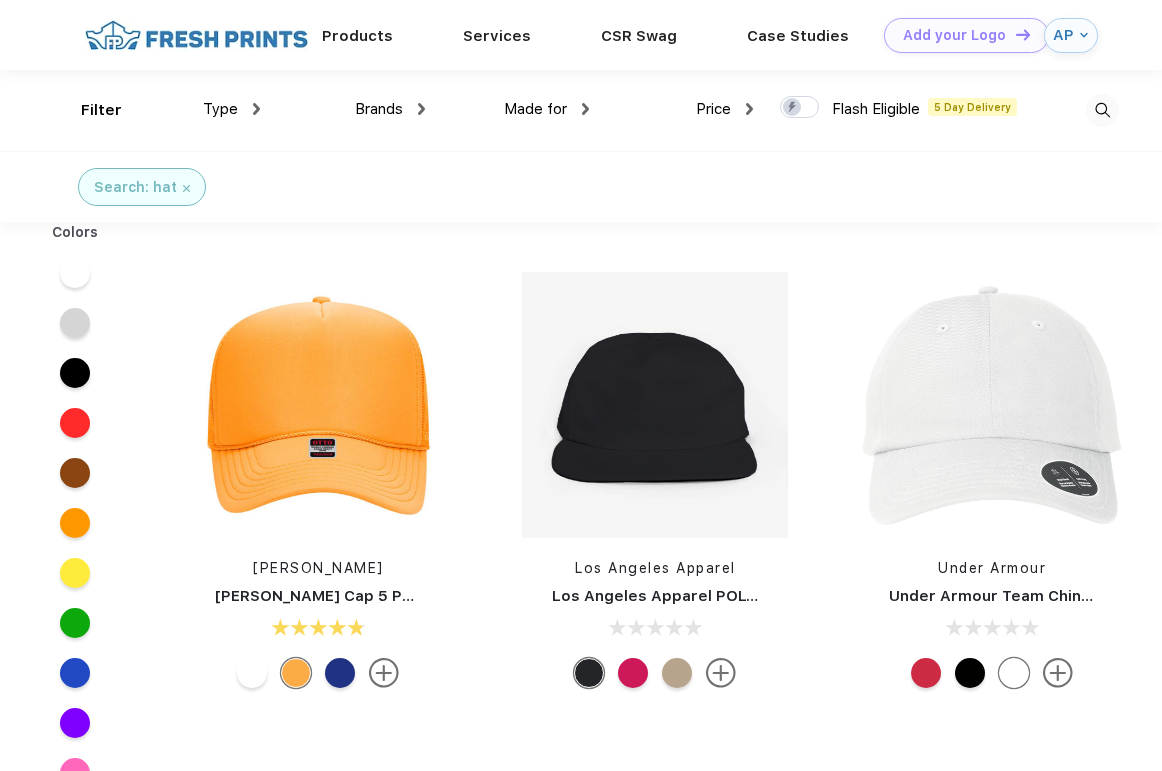 click at bounding box center [749, 109] 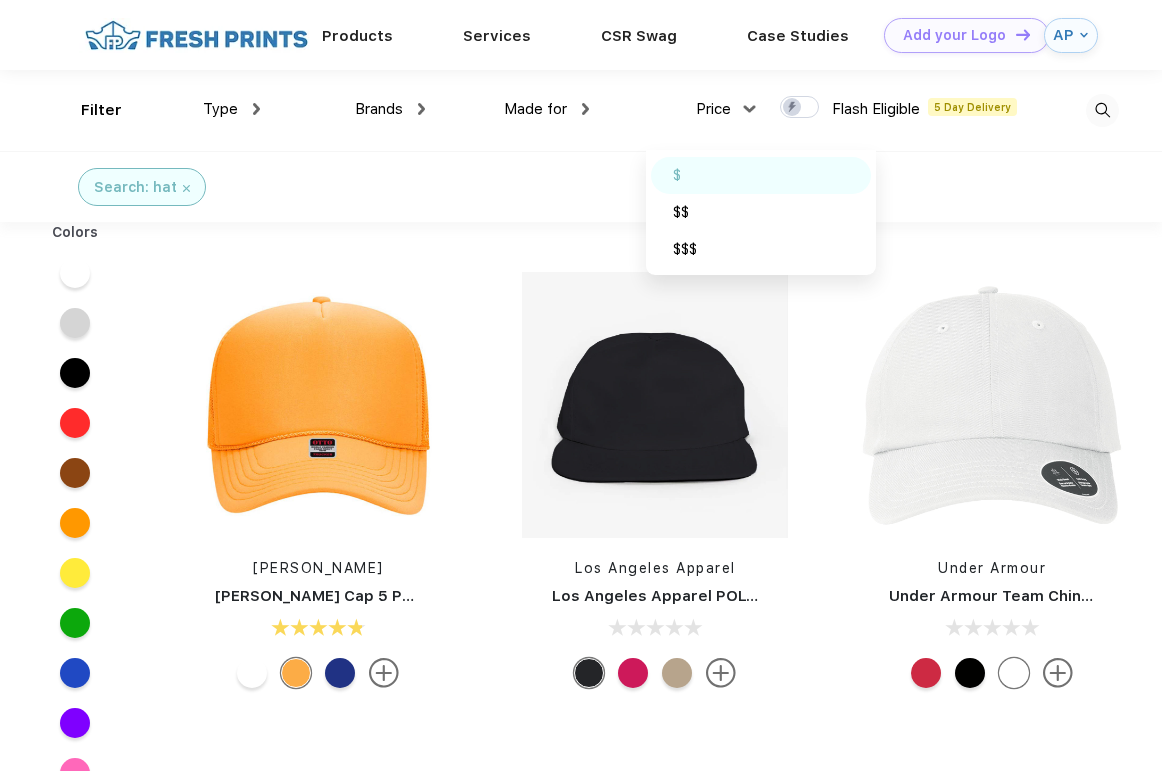 click on "$" at bounding box center (677, 175) 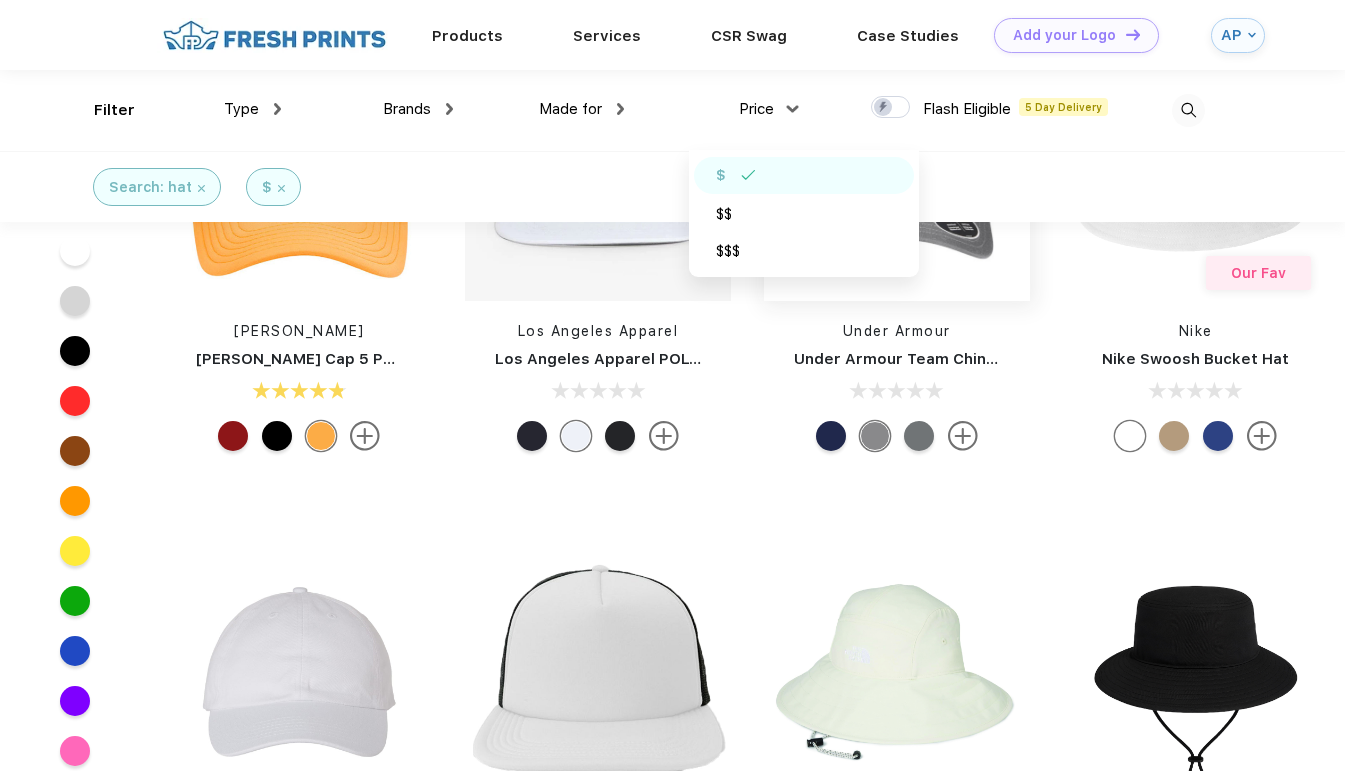 scroll, scrollTop: 0, scrollLeft: 0, axis: both 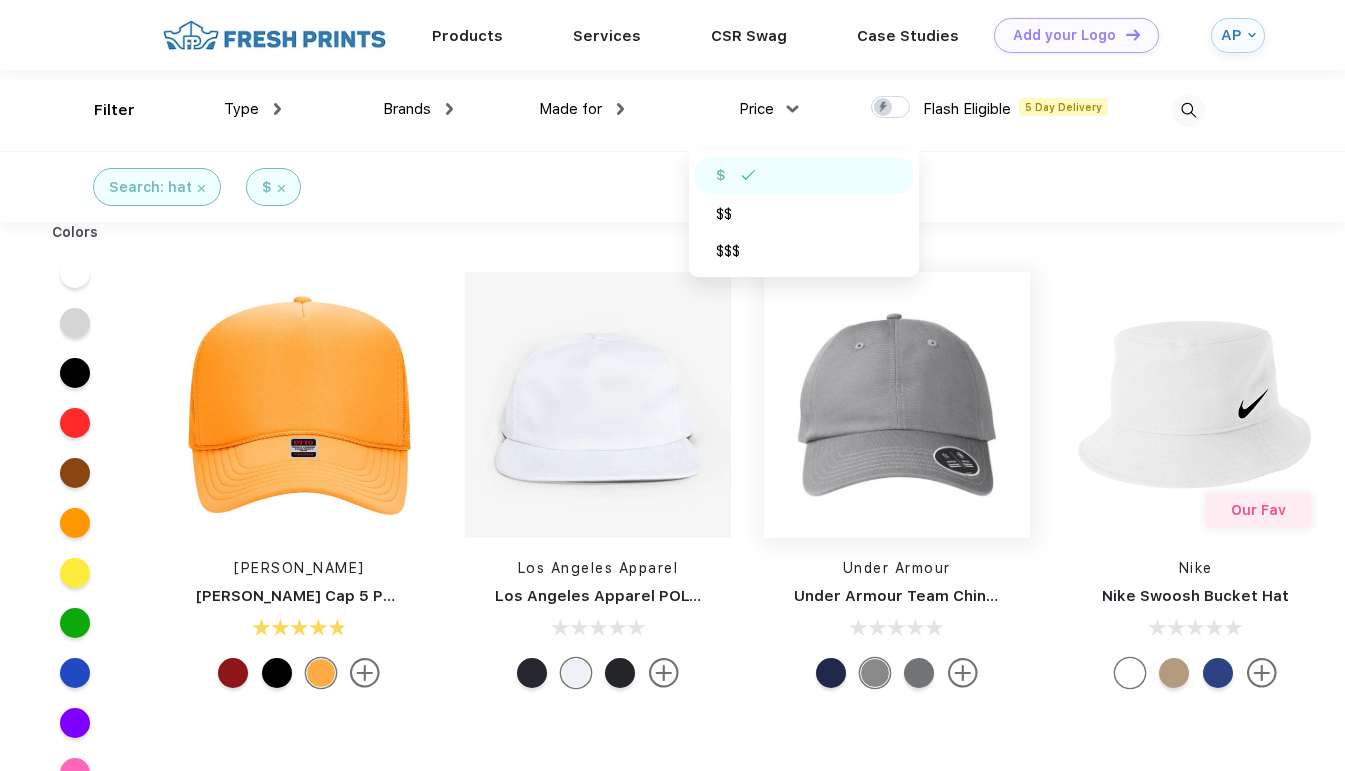 click at bounding box center (897, 405) 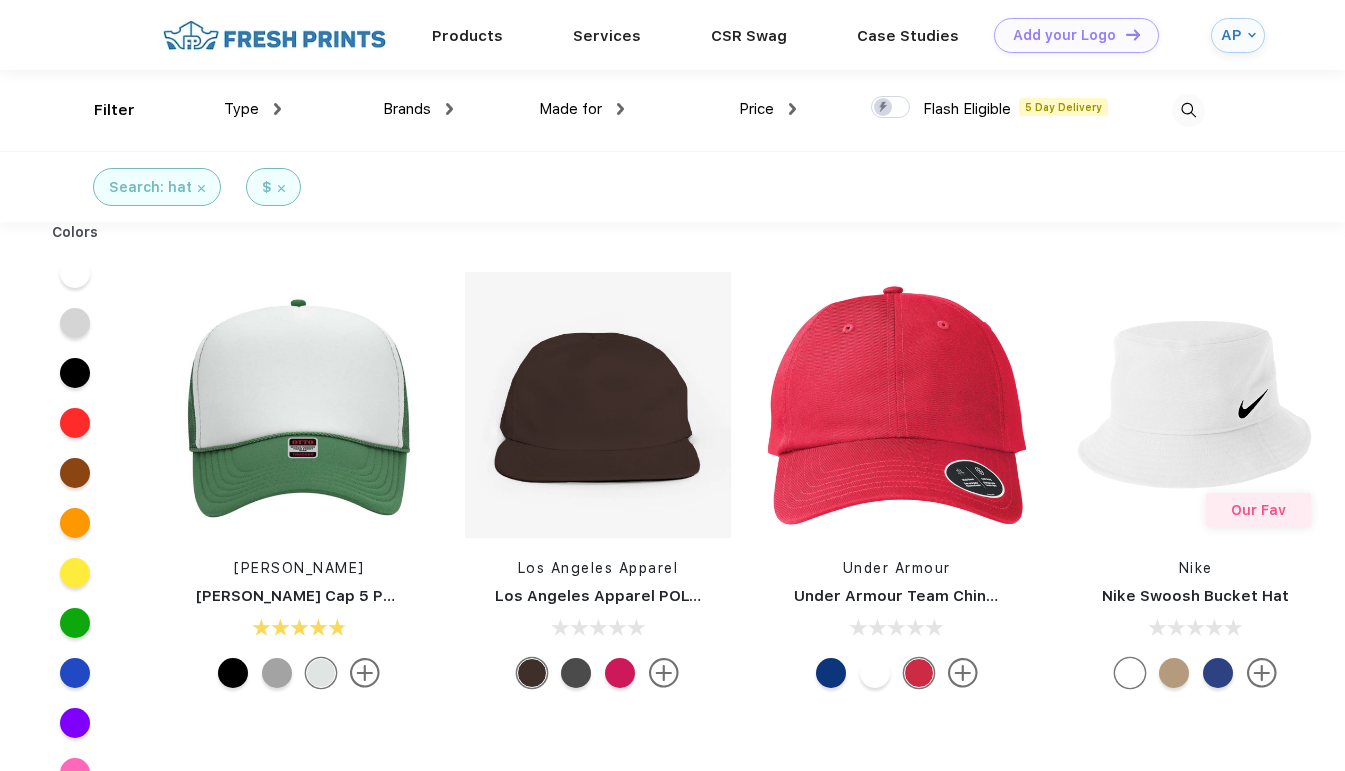 scroll, scrollTop: 0, scrollLeft: 0, axis: both 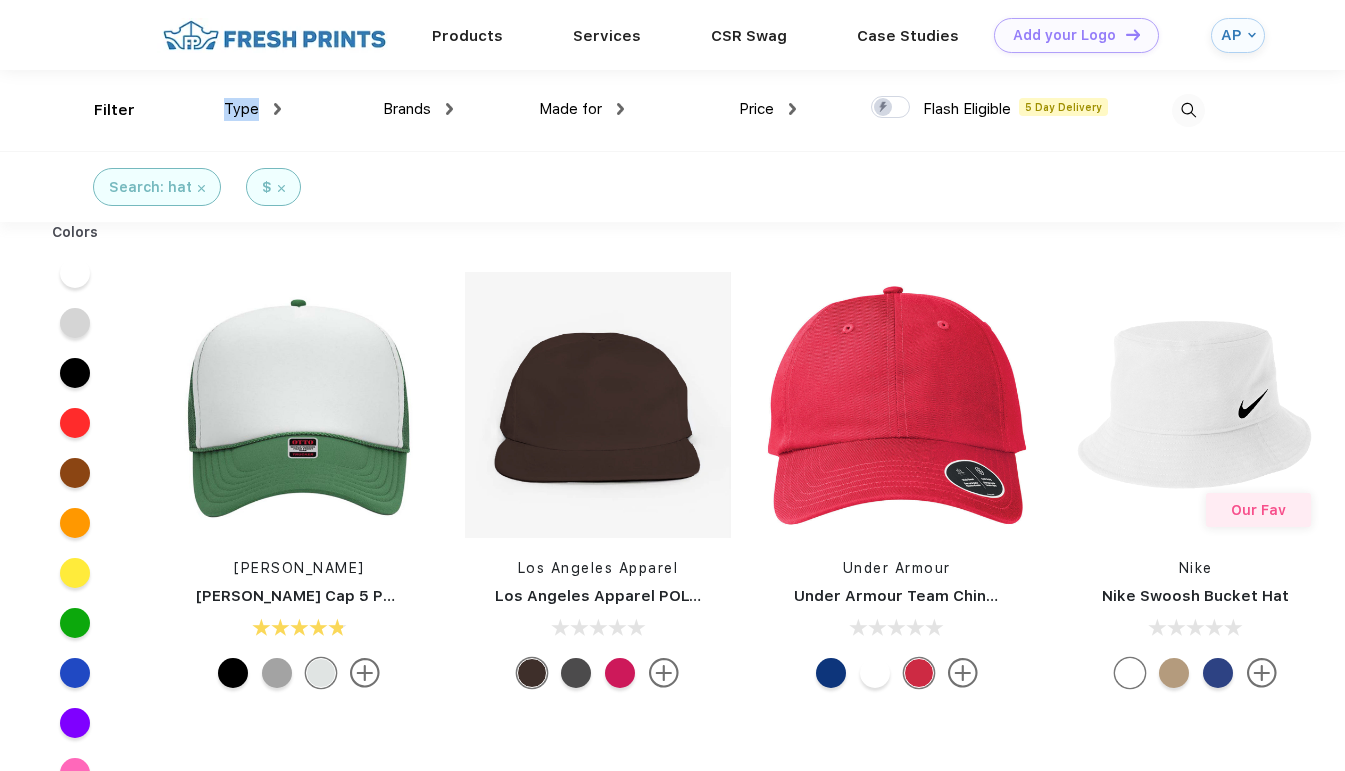 click on "Type  Shirts   Sweaters   Bottoms   Accessories   Hats   Tanks   Jackets   Jerseys   Polos" at bounding box center [195, 110] 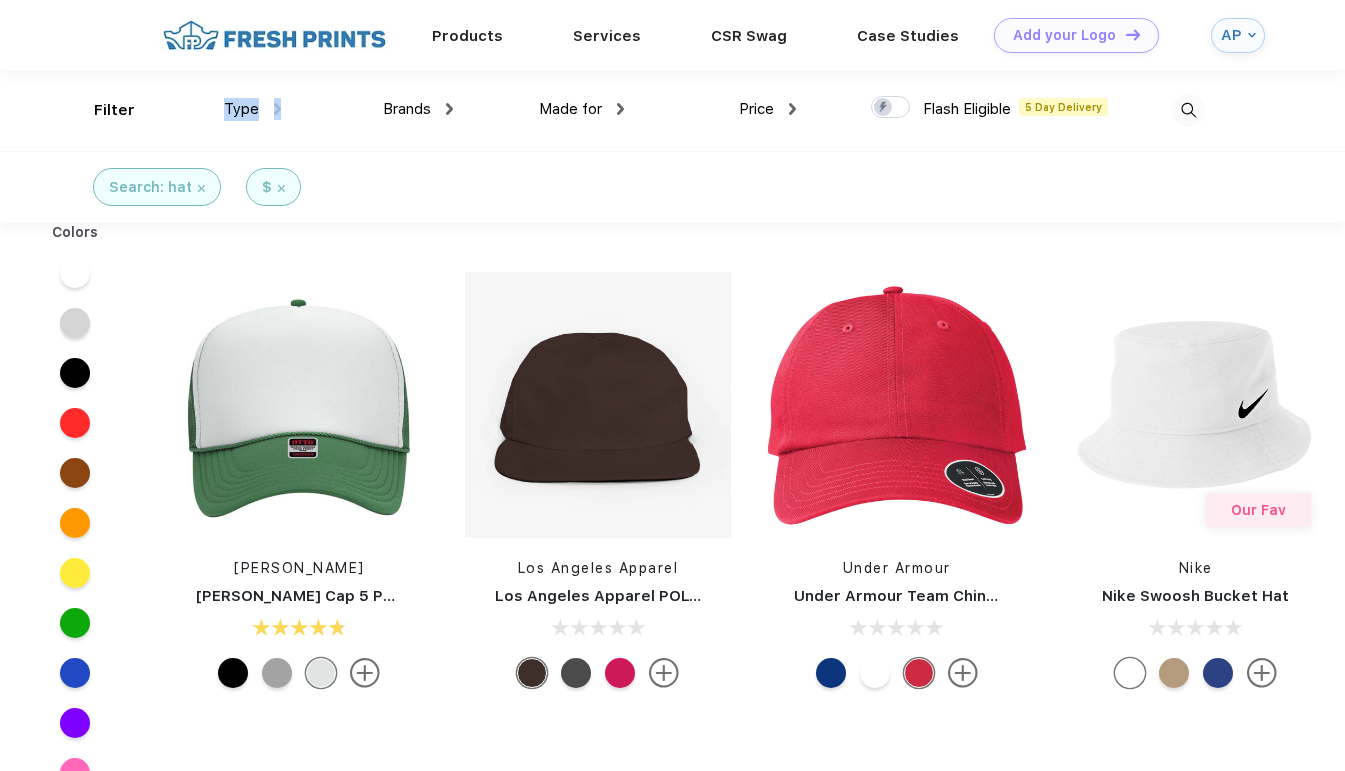 click on "Type  Shirts   Sweaters   Bottoms   Accessories   Hats   Tanks   Jackets   Jerseys   Polos" at bounding box center (195, 110) 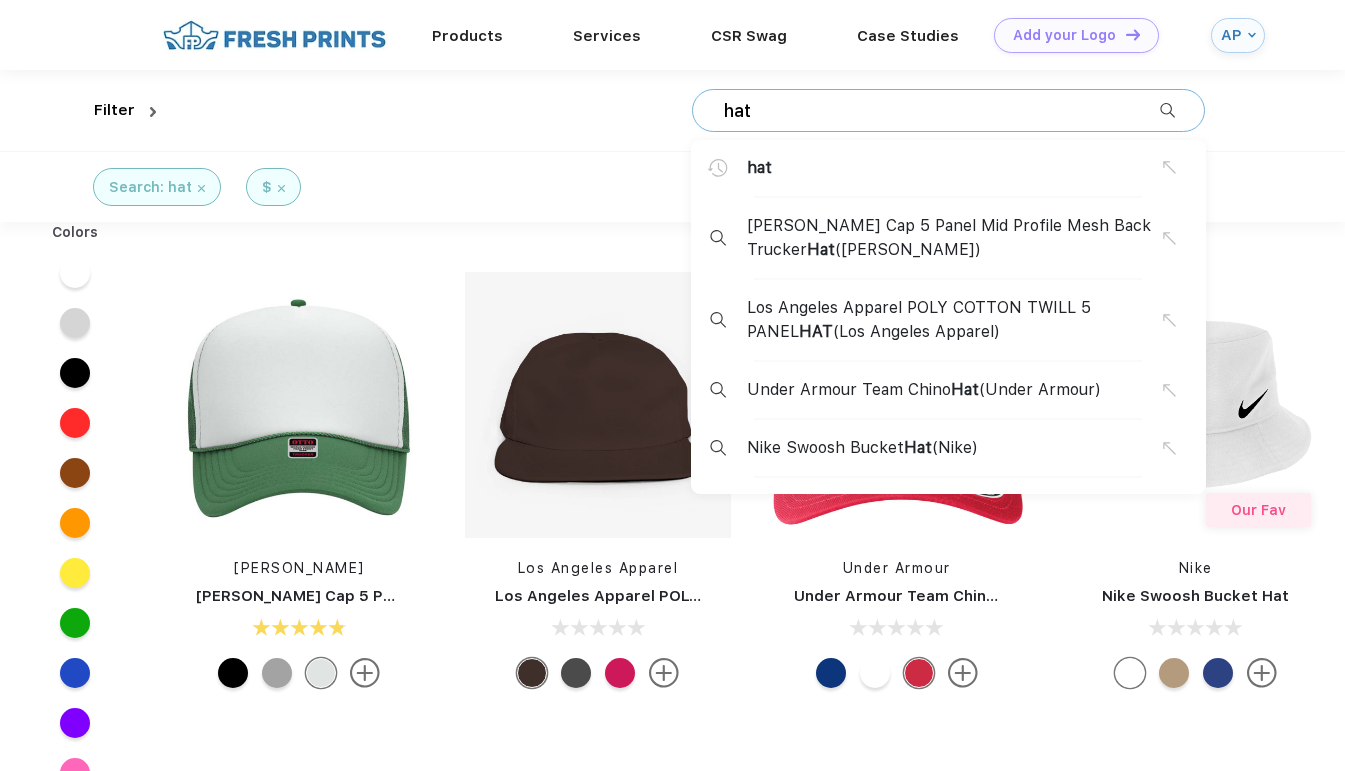 click on "Filter  hat hat Otto Cap 5 Panel Mid Profile Mesh Back Trucker  Hat  (Otto Cap) Los Angeles Apparel POLY COTTON TWILL 5 PANEL  HAT  (Los Angeles Apparel) Under Armour Team Chino  Hat  (Under Armour) Nike Swoosh Bucket  Hat  (Nike)" at bounding box center [672, 110] 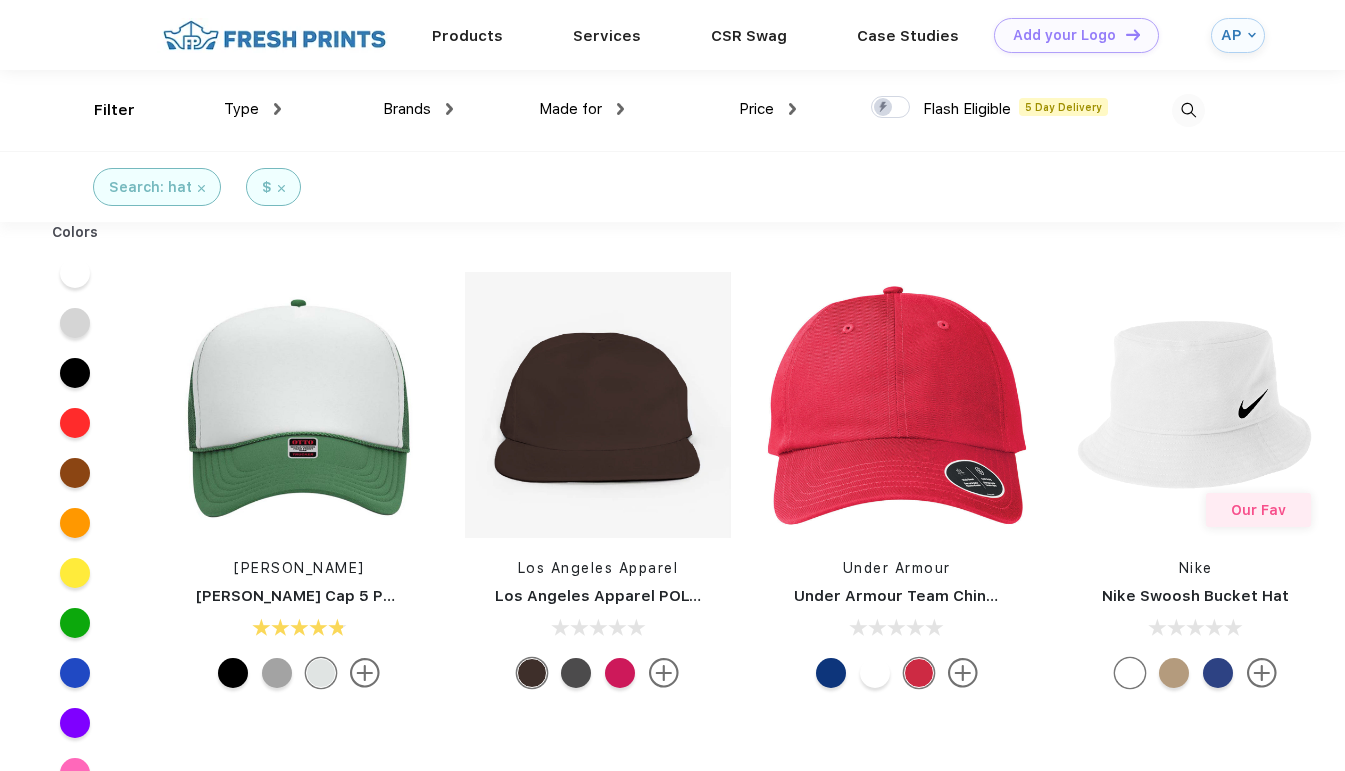 click at bounding box center (274, 35) 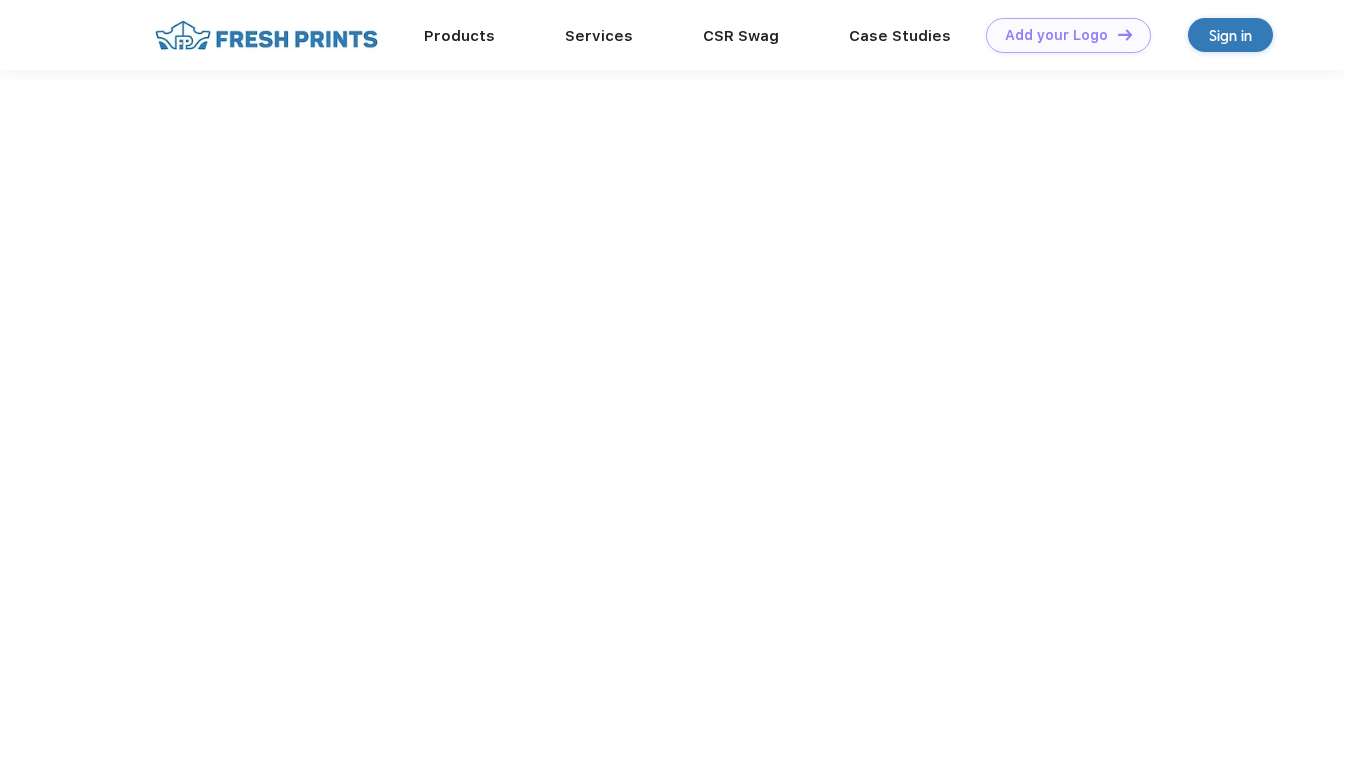 scroll, scrollTop: 0, scrollLeft: 0, axis: both 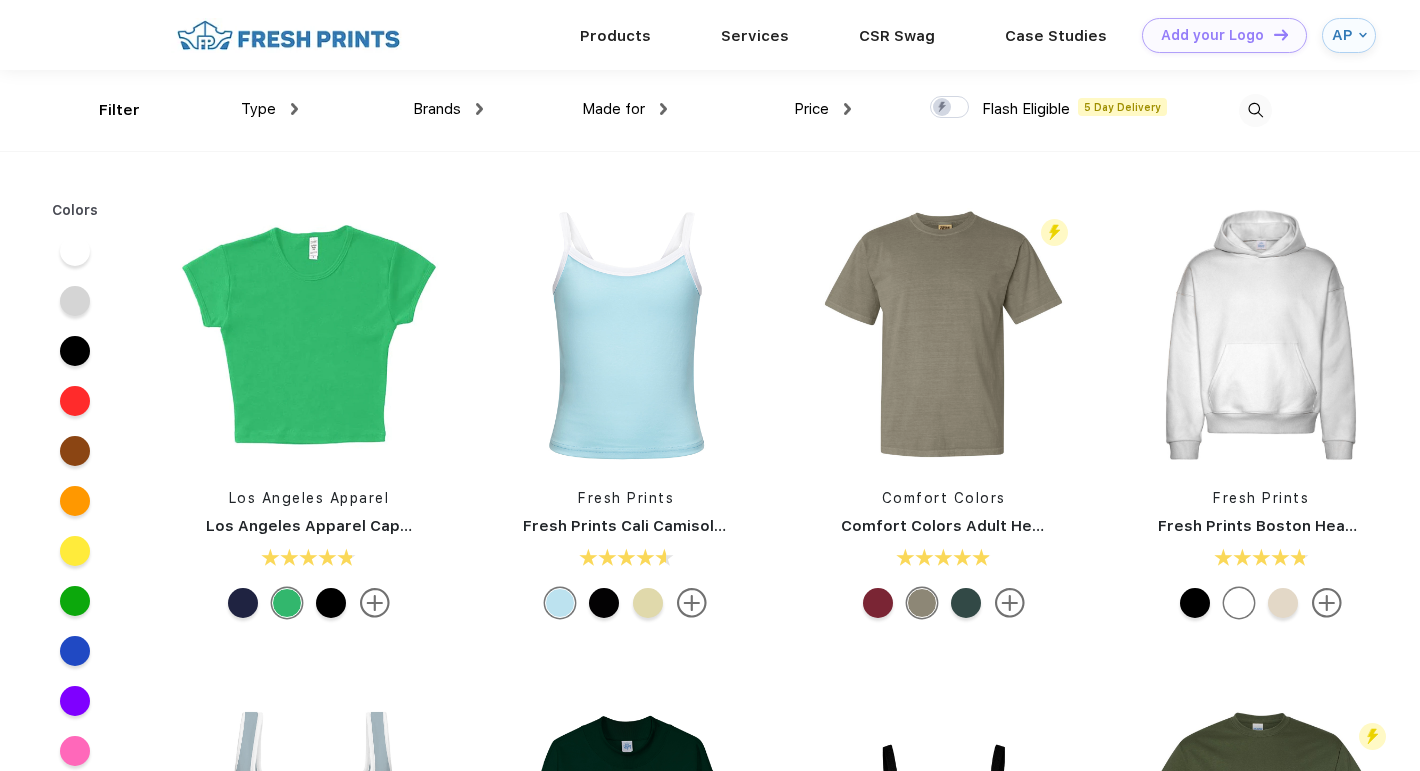 click at bounding box center (1255, 110) 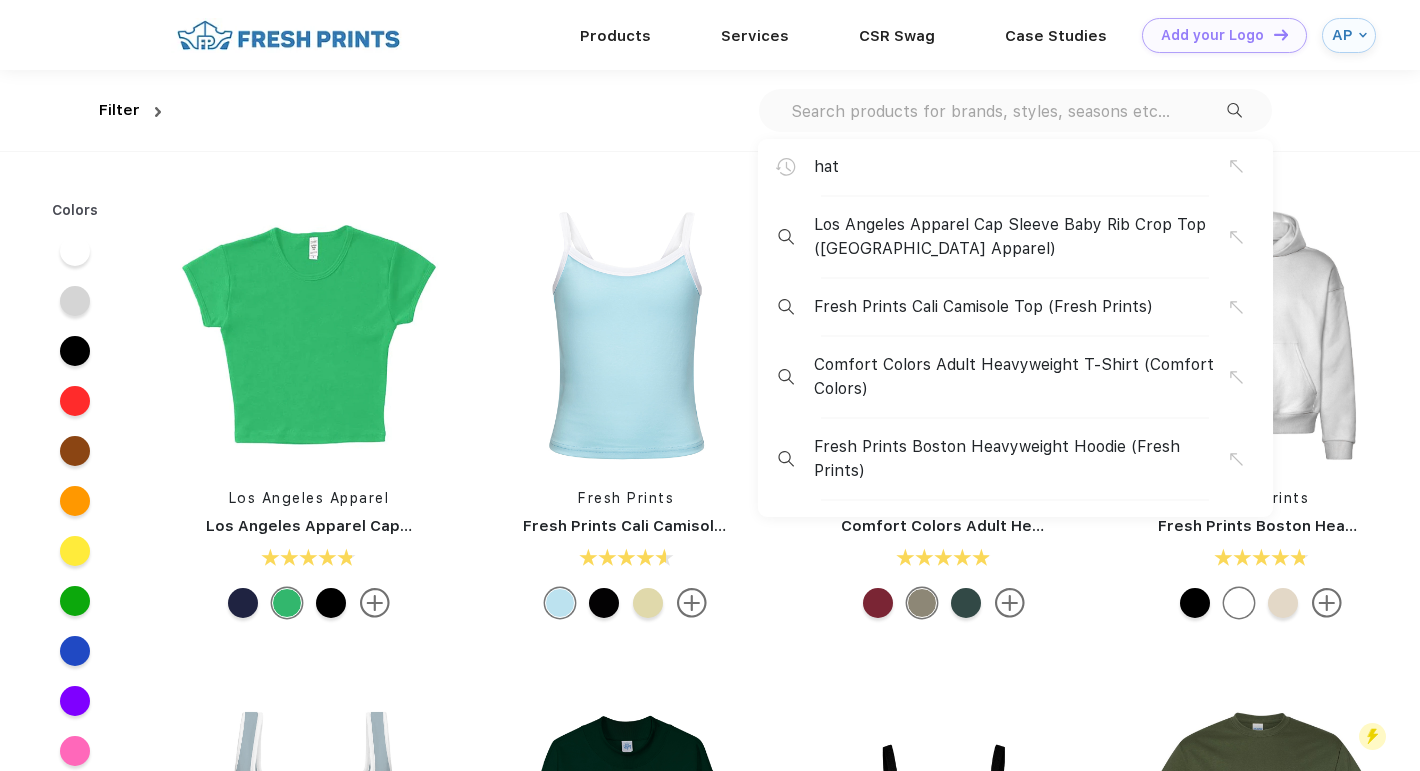 click on "hat" at bounding box center (1015, 175) 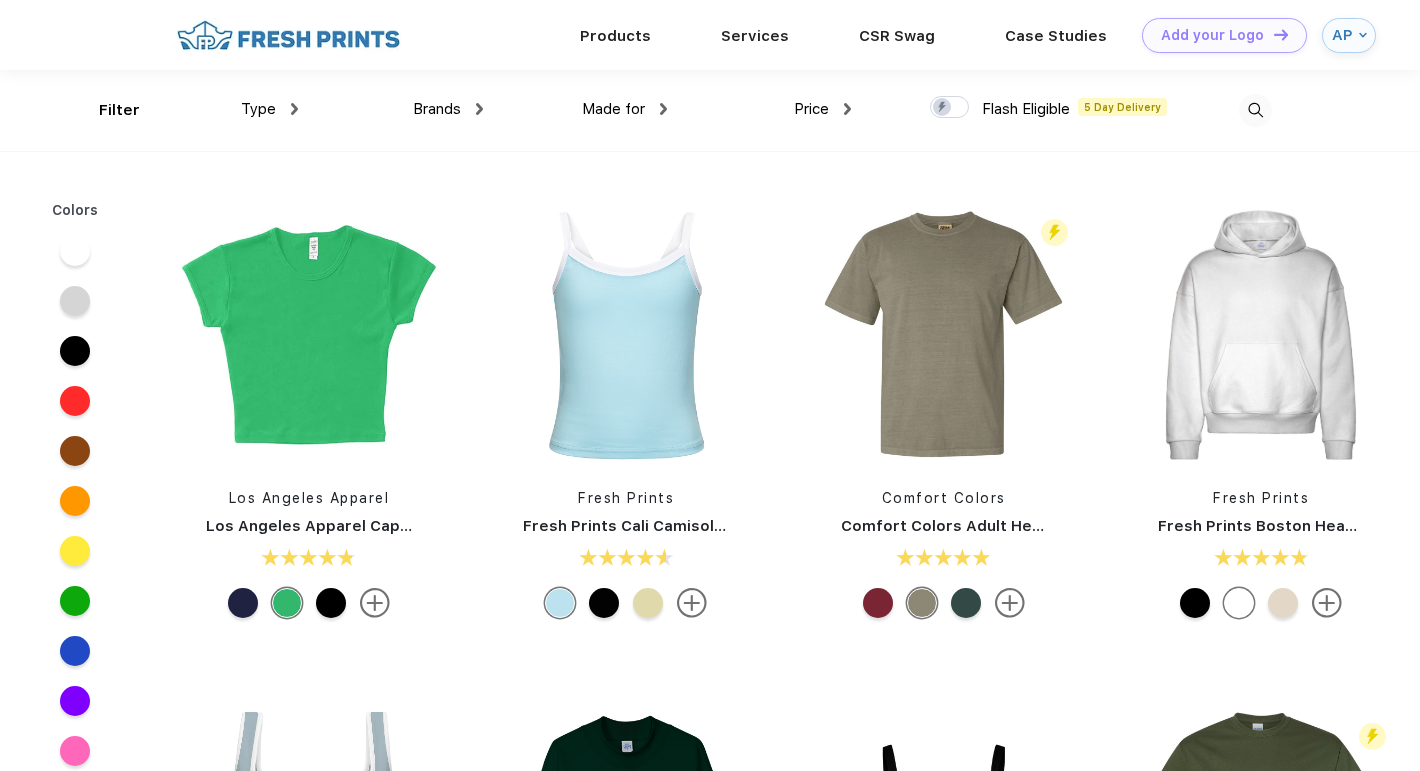click at bounding box center [1255, 110] 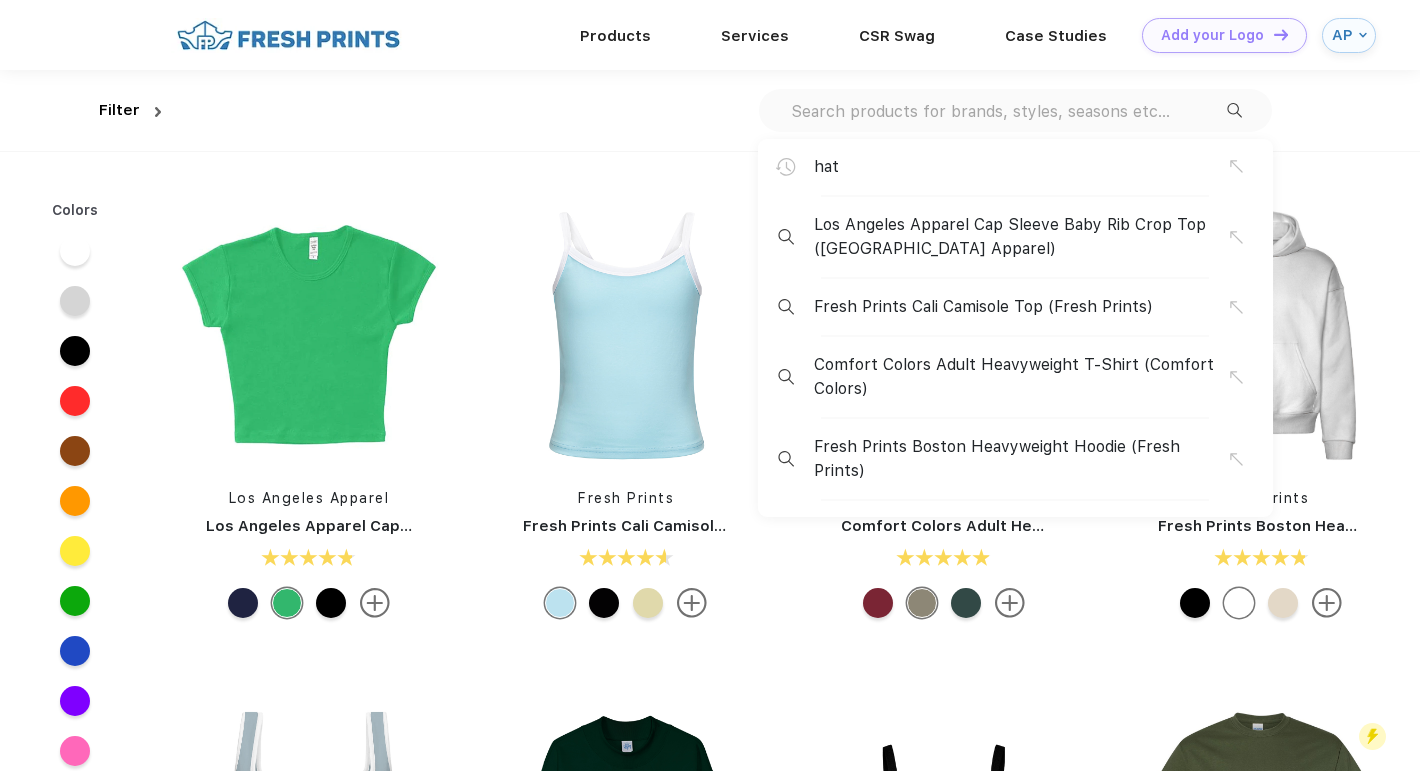 click on "hat" at bounding box center (1021, 167) 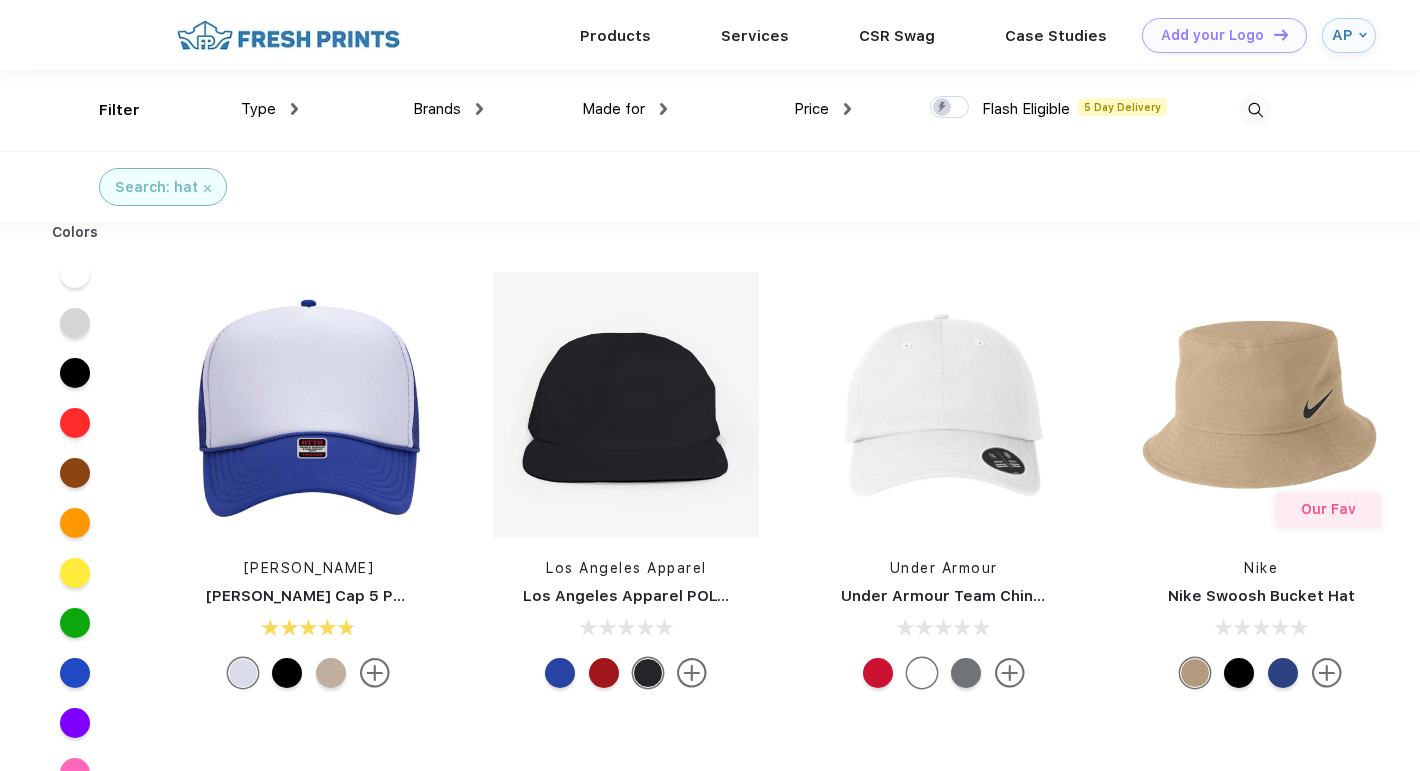 click on "Price" at bounding box center [822, 109] 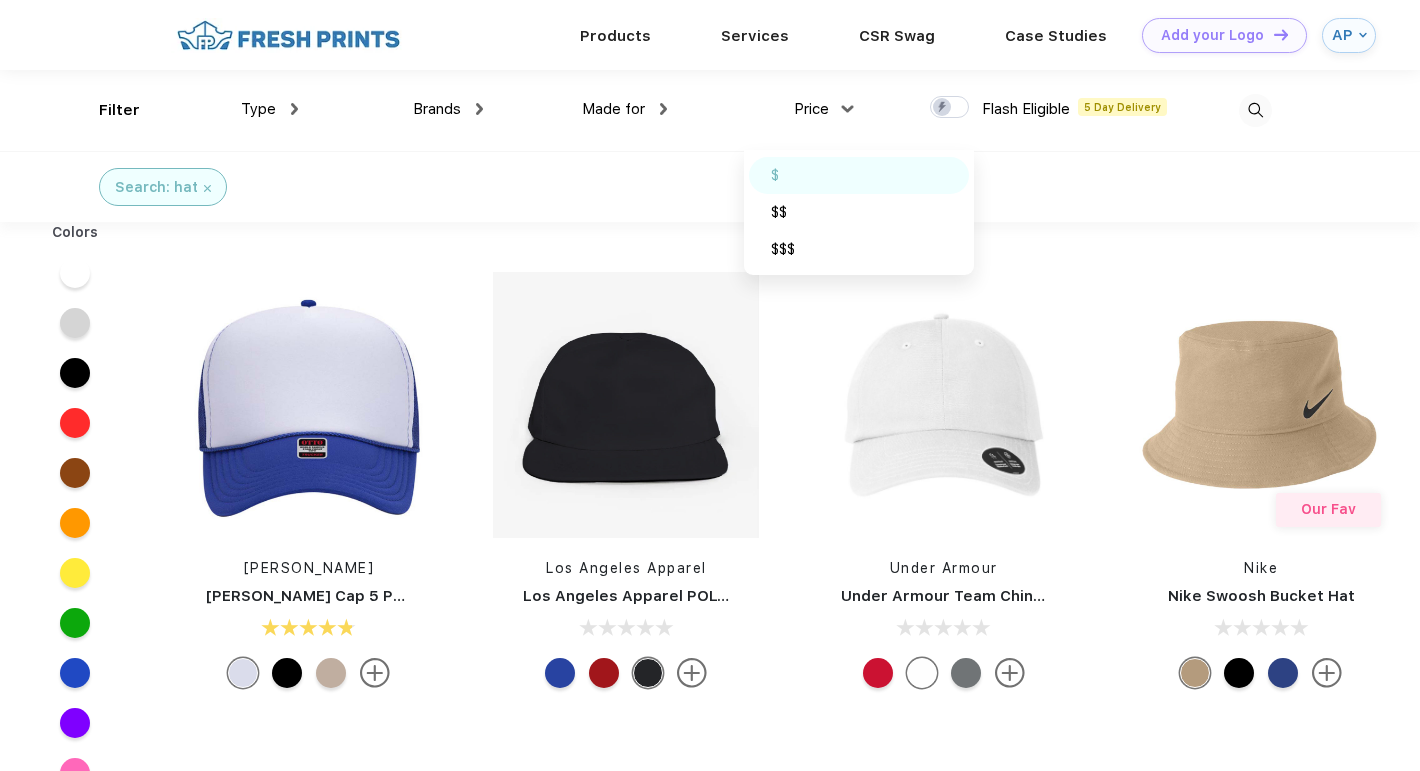click on "$" at bounding box center [859, 175] 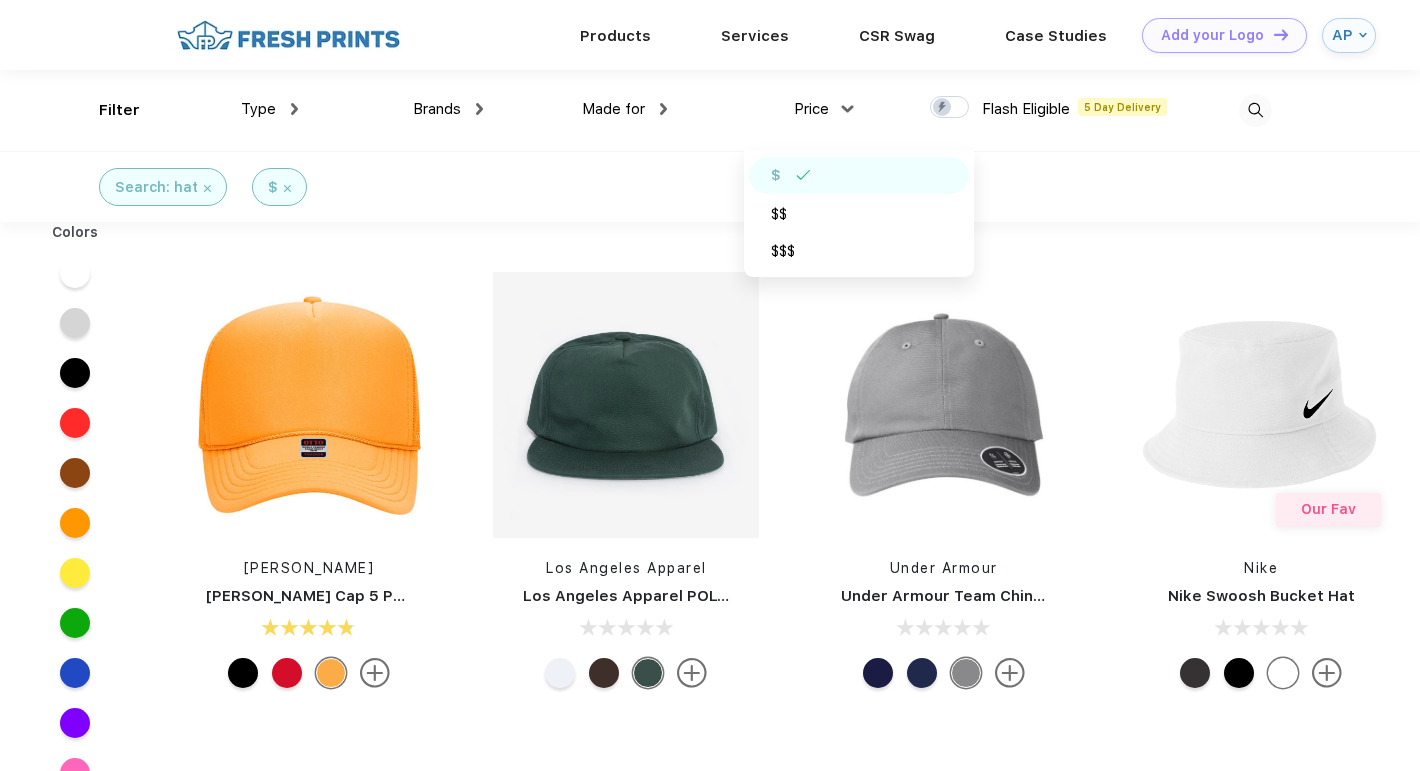 click on "Brands Most Popular Brands  Moleskine   Hydroflask   Marine Layer   S'well   Vineyard Vines   Timbuk2   Peter Millar   YETI   Nalgene   Hanes   Stanley   JBL   Nike   The North Face   Adidas   Marmot   Puma" at bounding box center [390, 110] 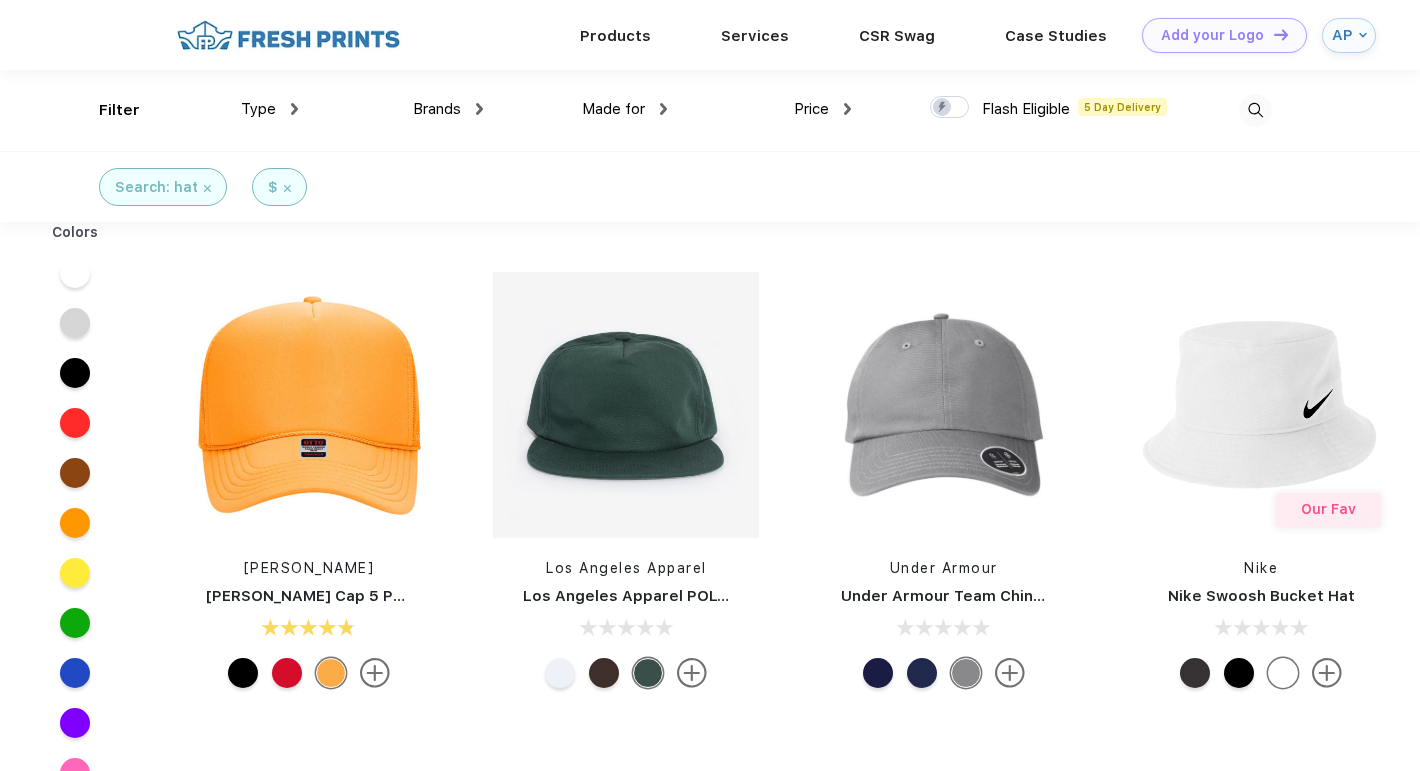 click on "Type" at bounding box center [269, 109] 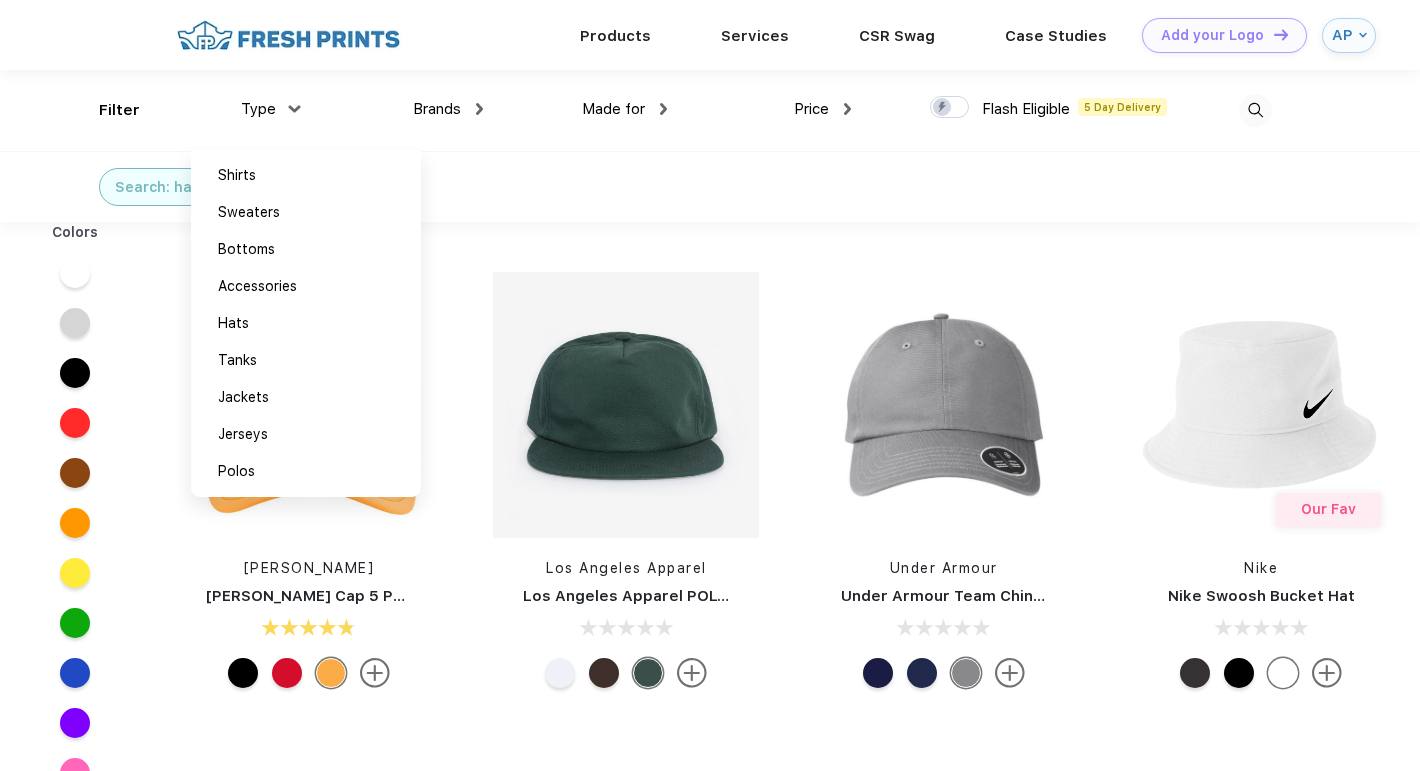 click on "Type" at bounding box center (269, 109) 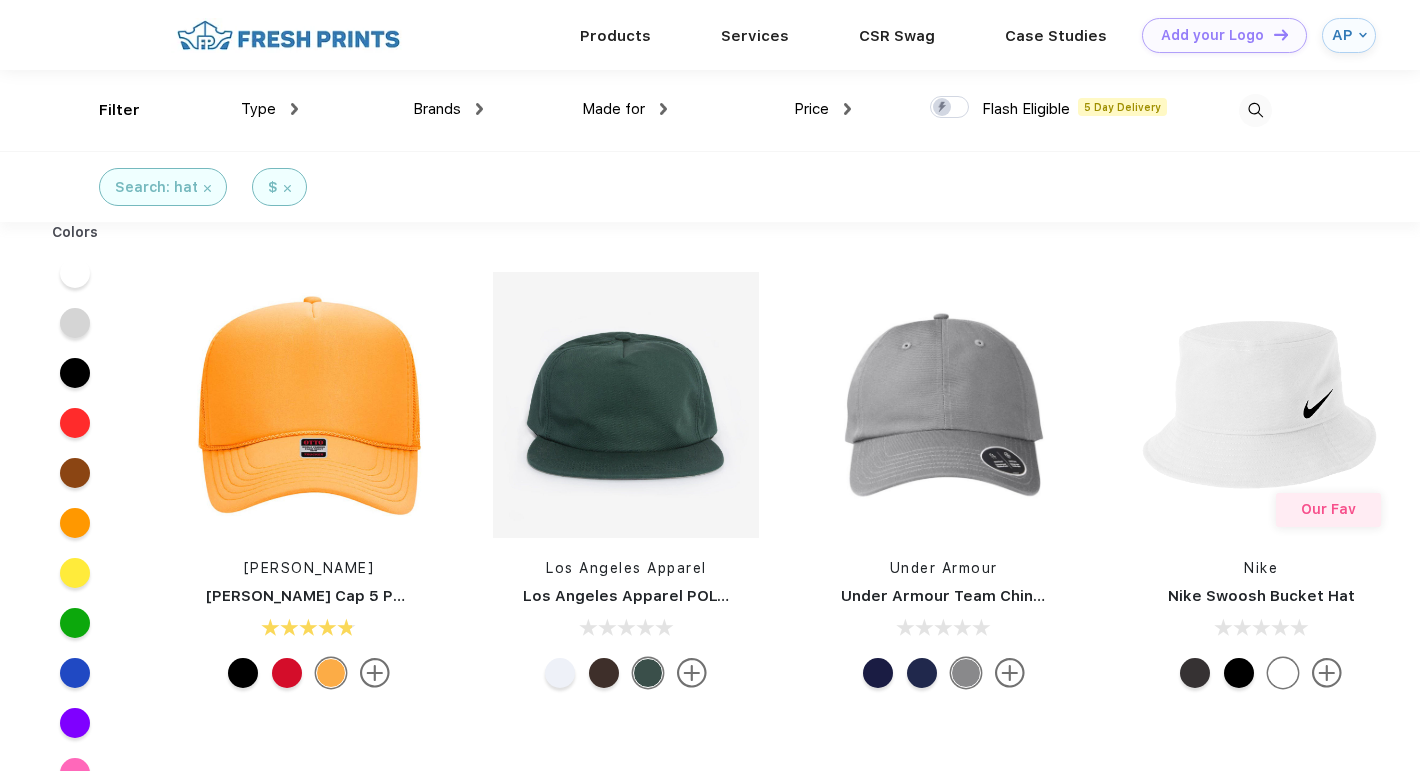 click on "Type  Shirts   Sweaters   Bottoms   Accessories   Hats   Tanks   Jackets   Jerseys   Polos" at bounding box center (206, 110) 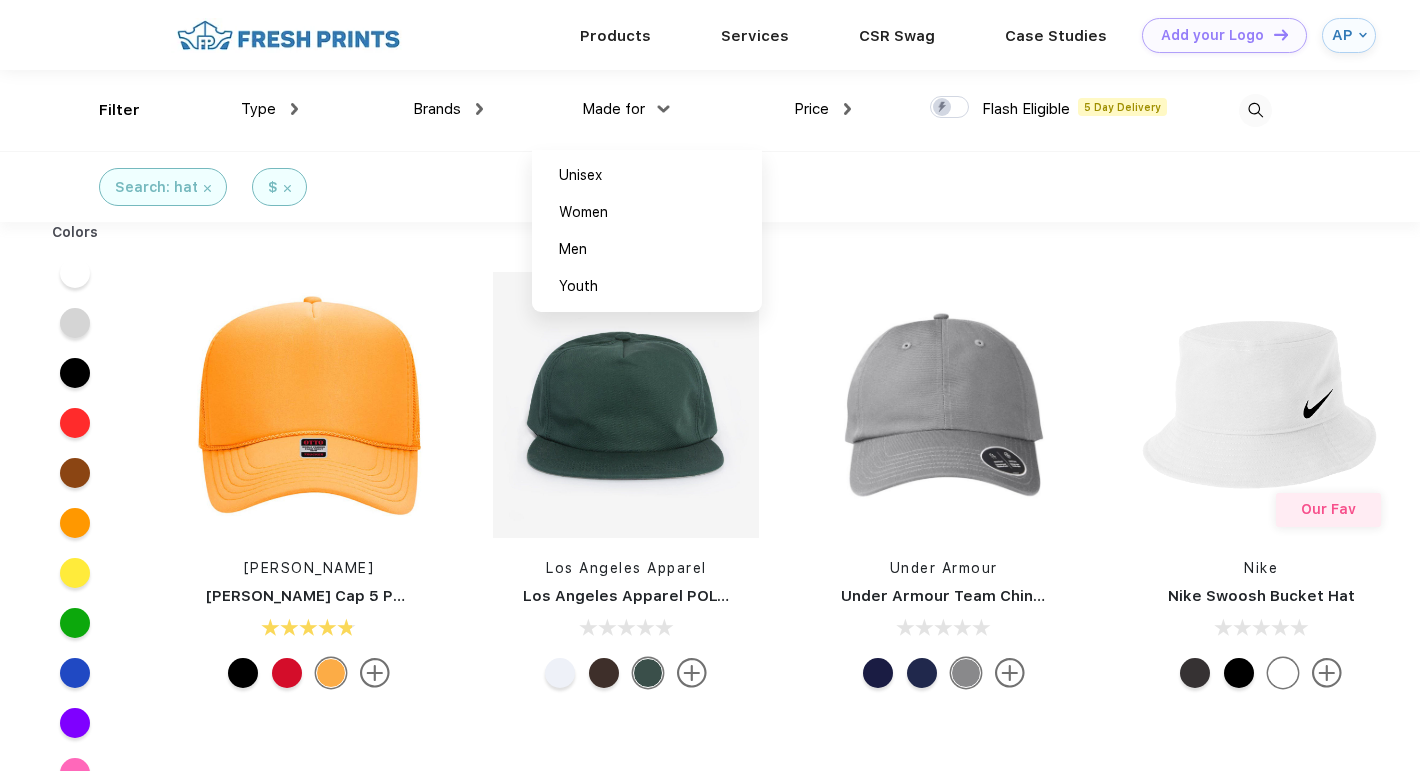 click on "Made for" at bounding box center [624, 109] 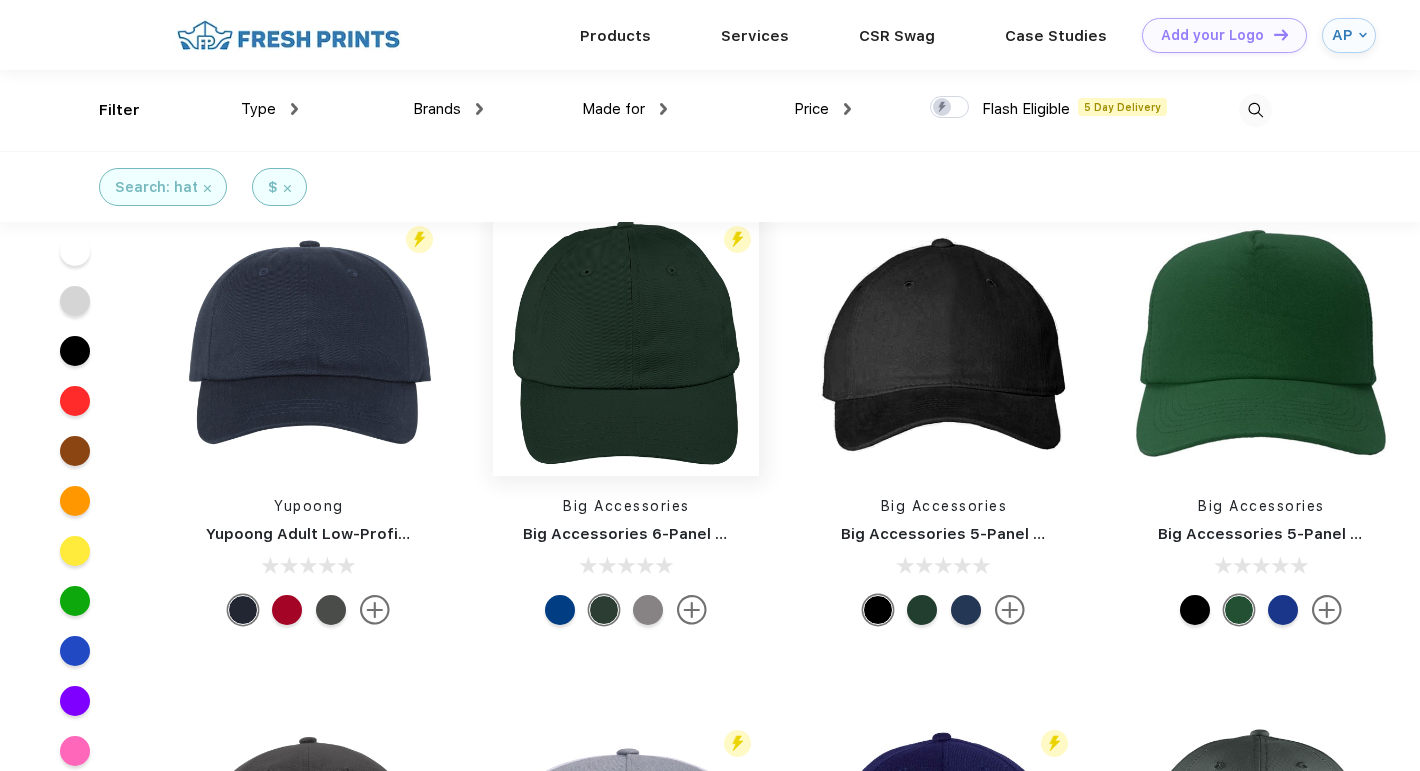 scroll, scrollTop: 4364, scrollLeft: 0, axis: vertical 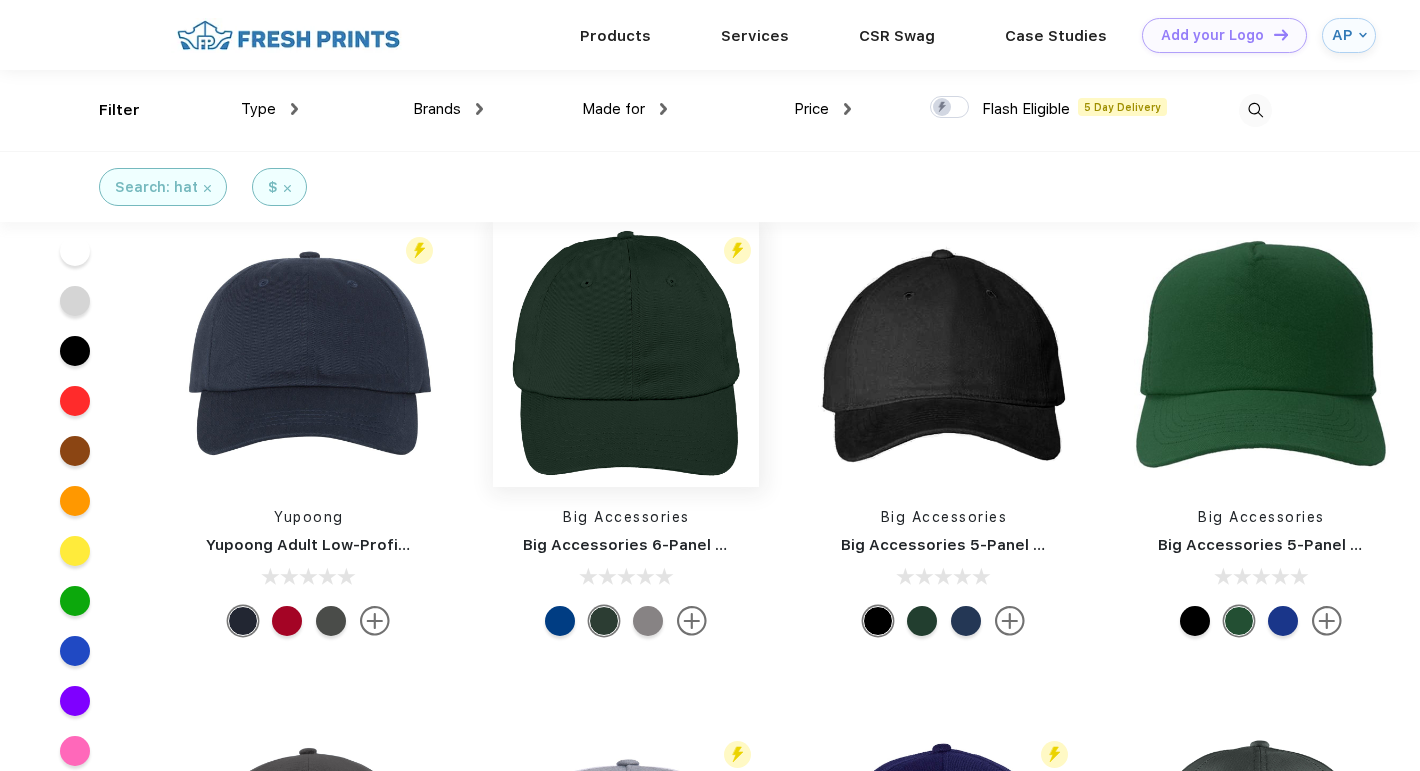 drag, startPoint x: 681, startPoint y: 360, endPoint x: 567, endPoint y: 409, distance: 124.08465 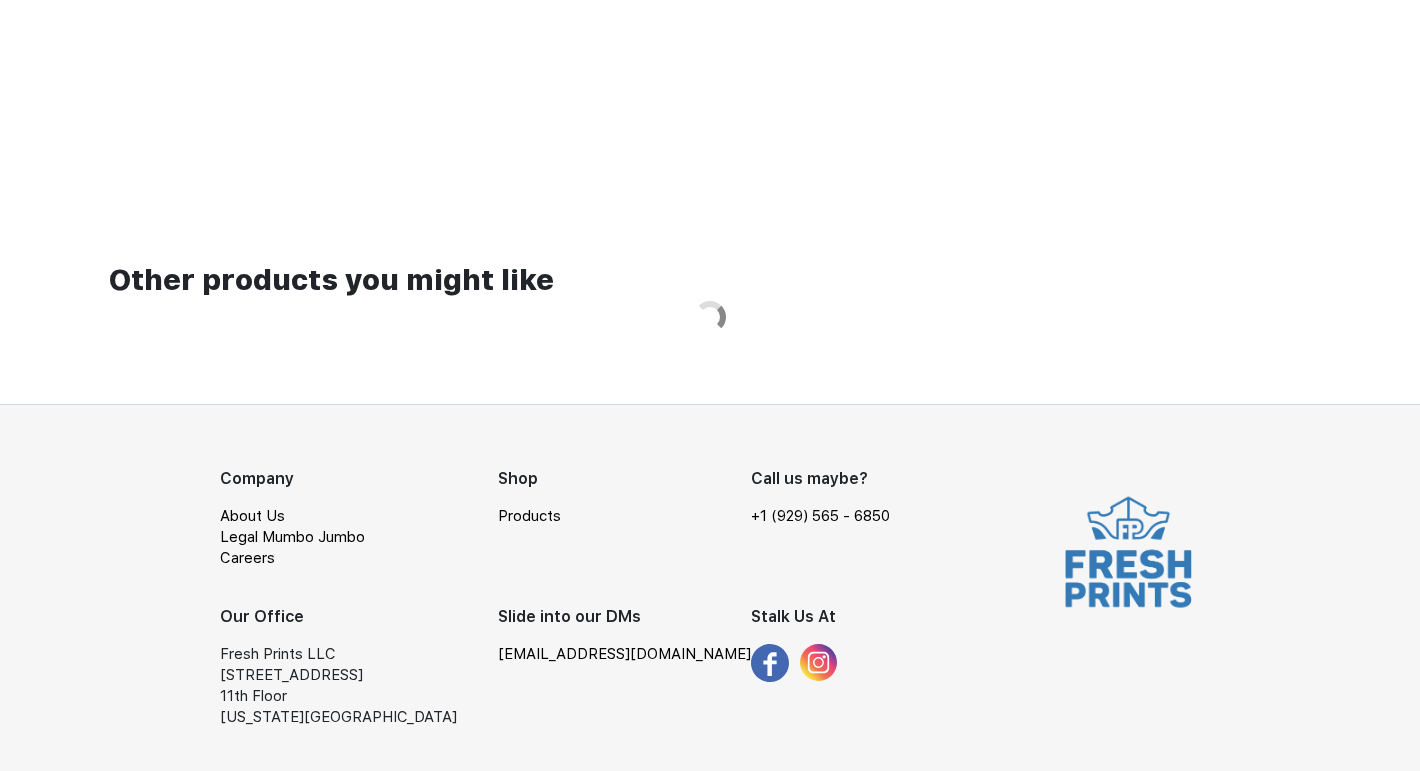 scroll, scrollTop: 0, scrollLeft: 0, axis: both 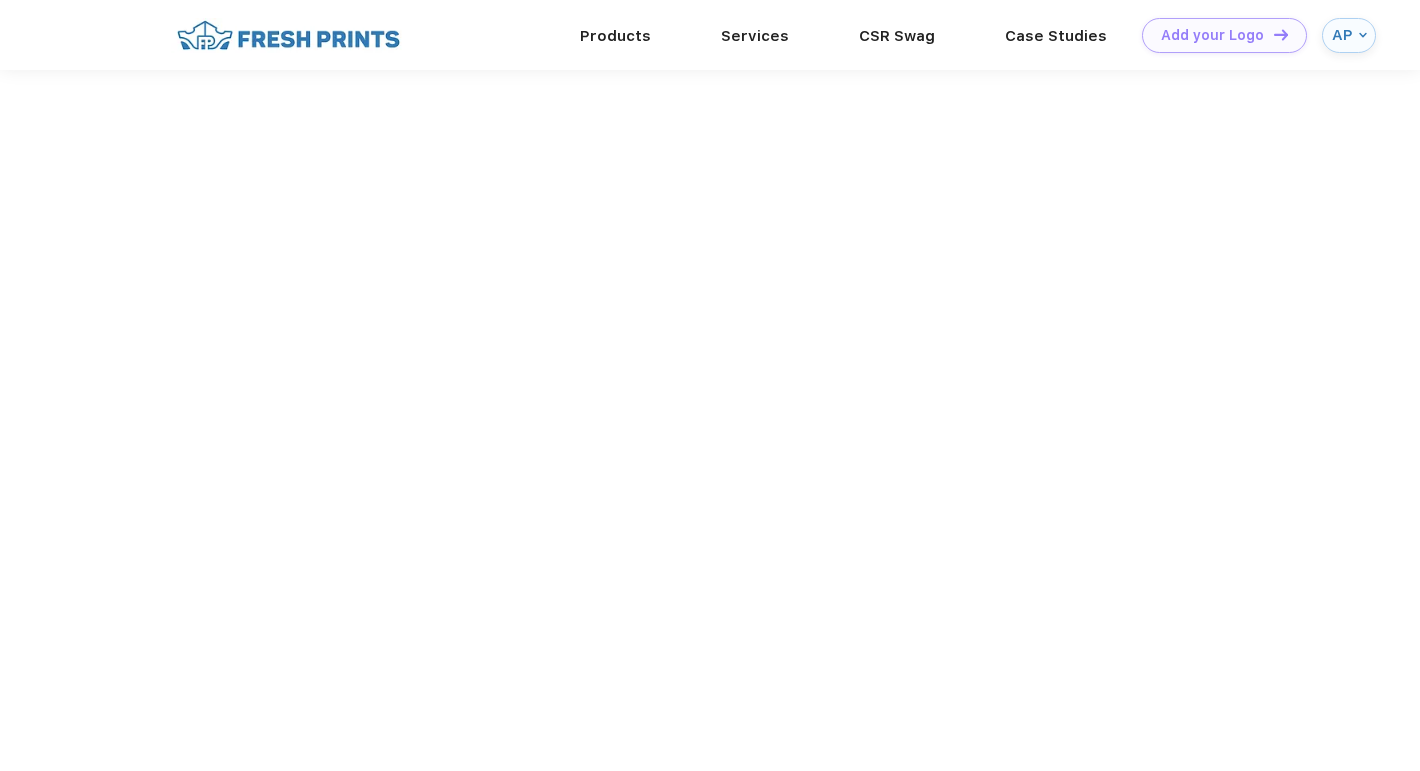 click at bounding box center (710, 808) 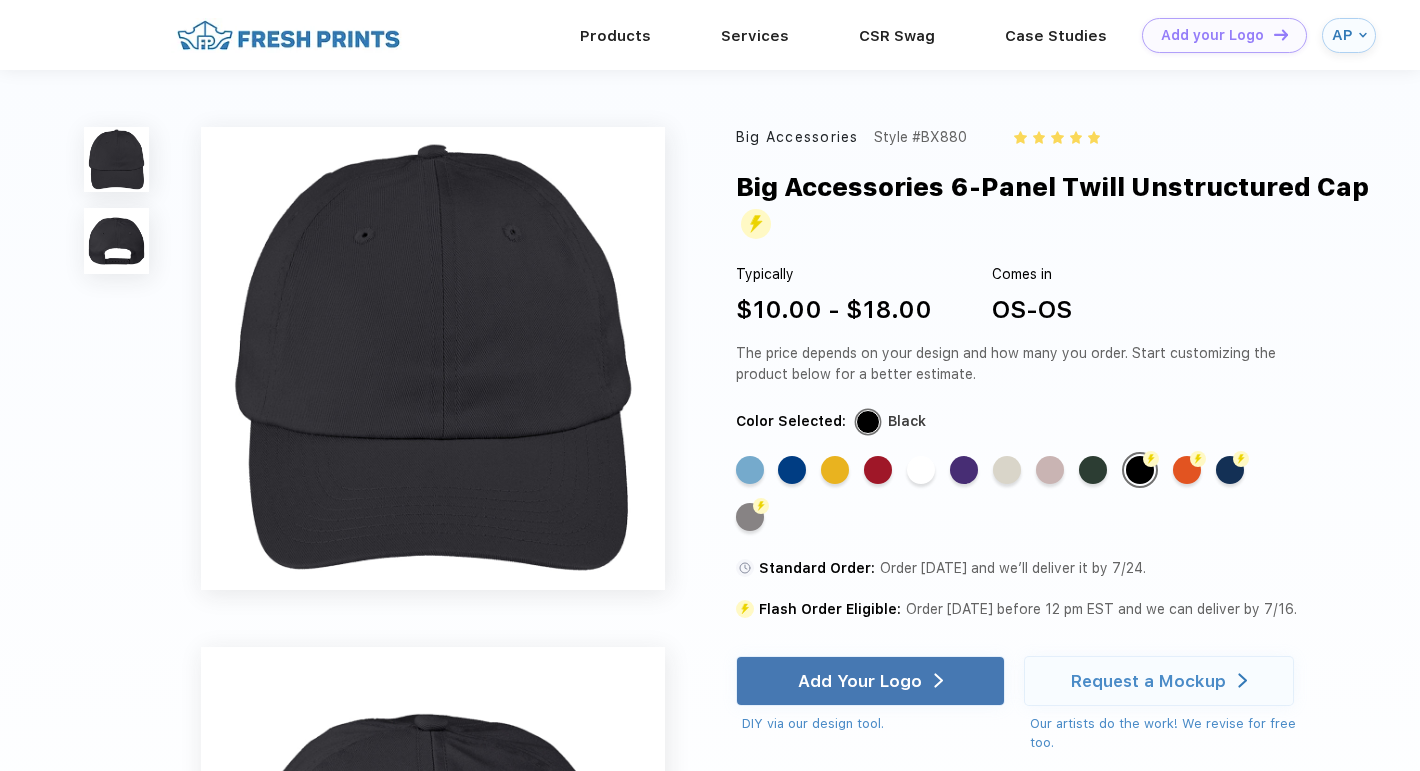 click on "Standard Color" at bounding box center [1093, 470] 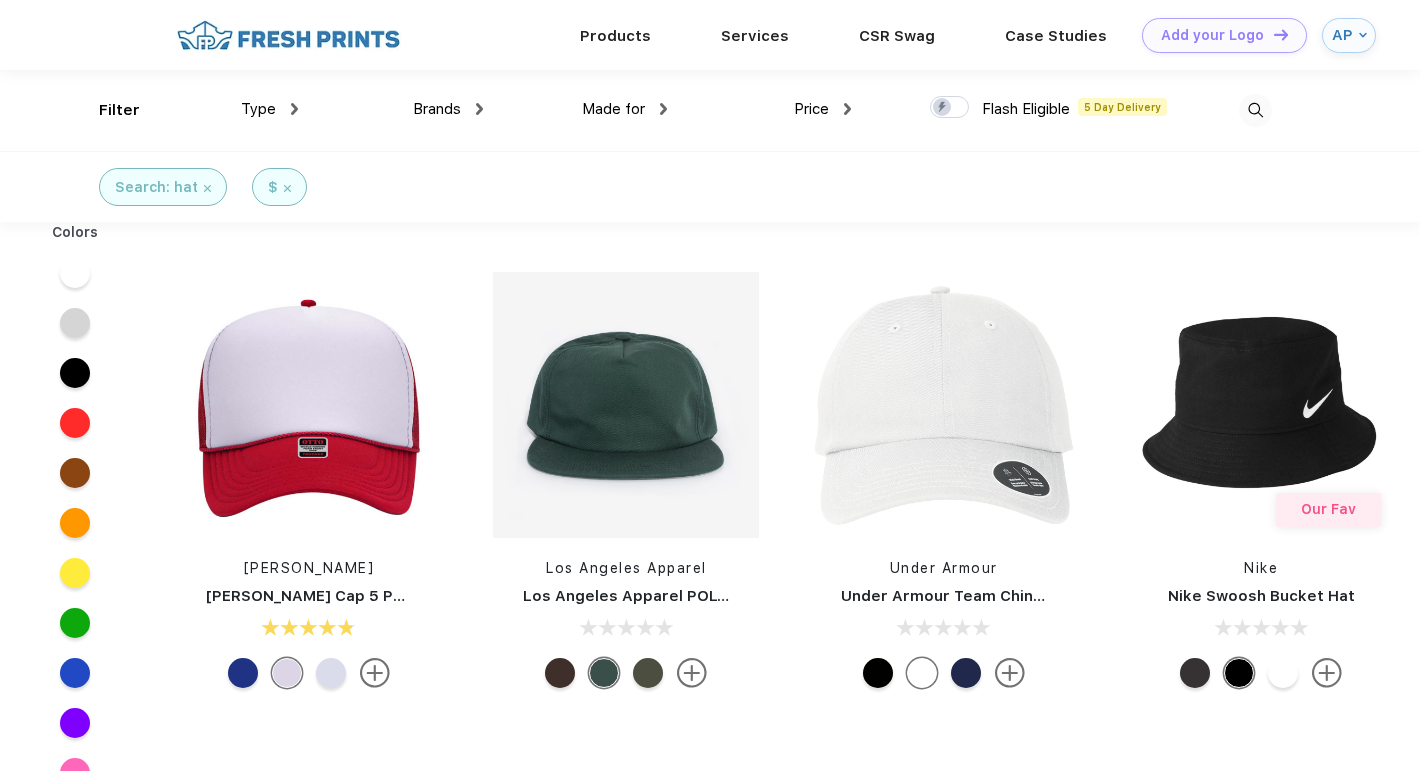 scroll, scrollTop: 0, scrollLeft: 0, axis: both 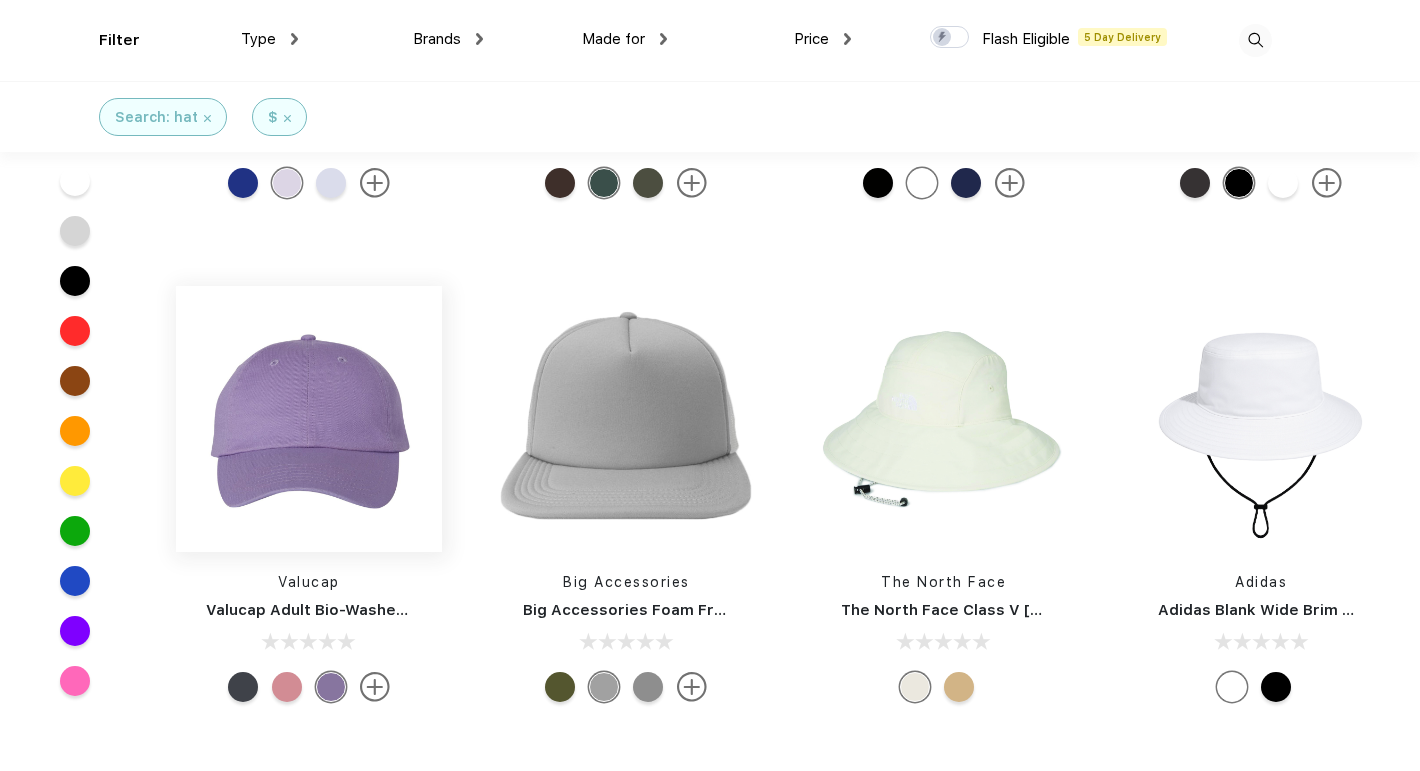 click at bounding box center [309, 419] 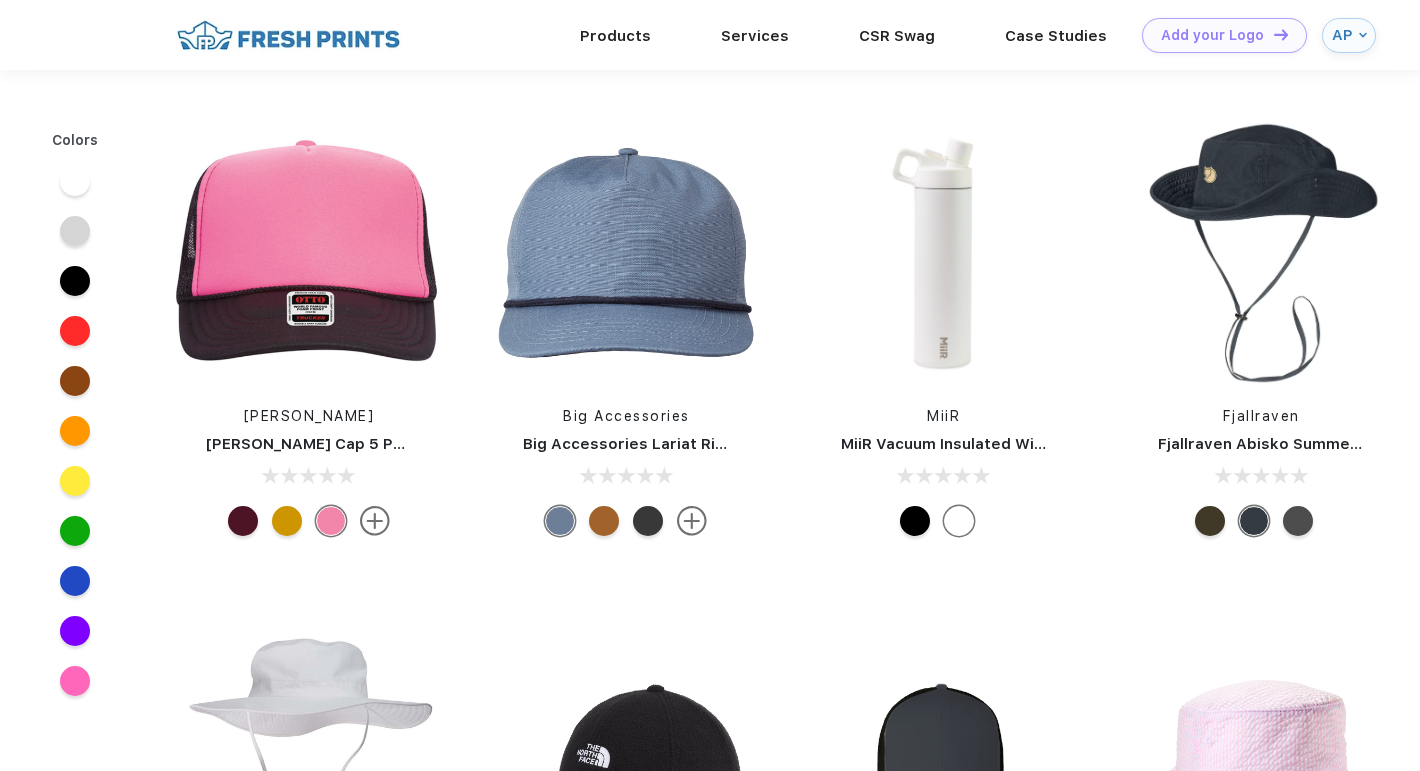 scroll, scrollTop: 338, scrollLeft: 0, axis: vertical 